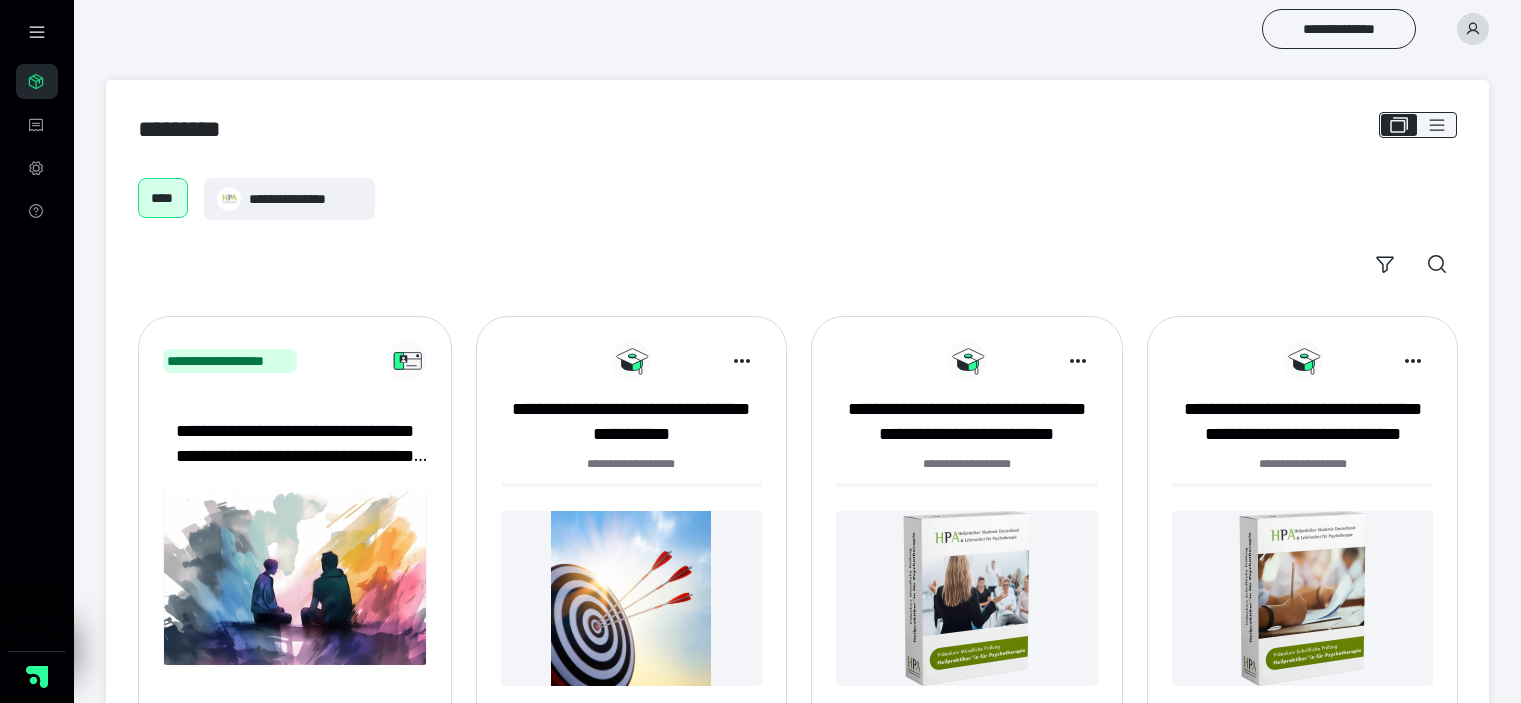 scroll, scrollTop: 0, scrollLeft: 0, axis: both 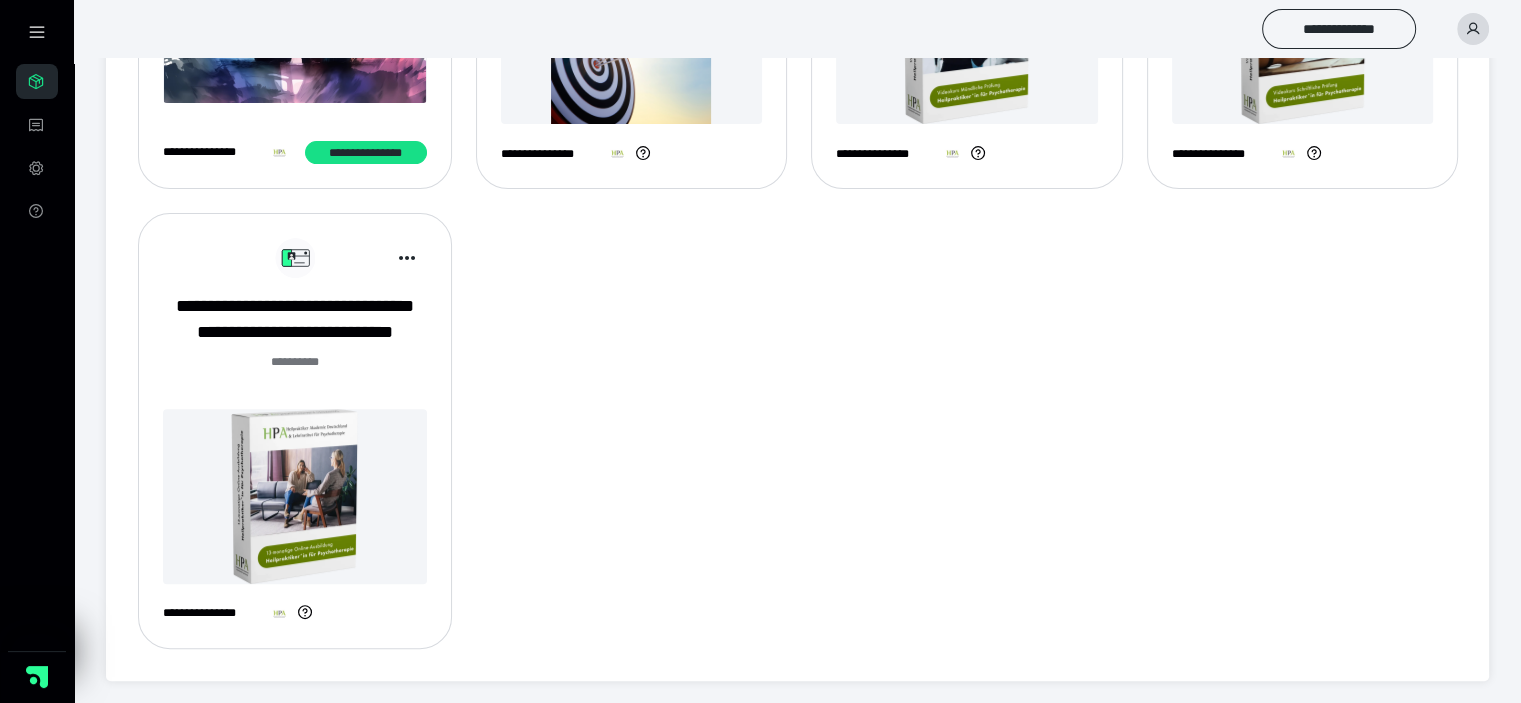 click on "**********" at bounding box center [295, 430] 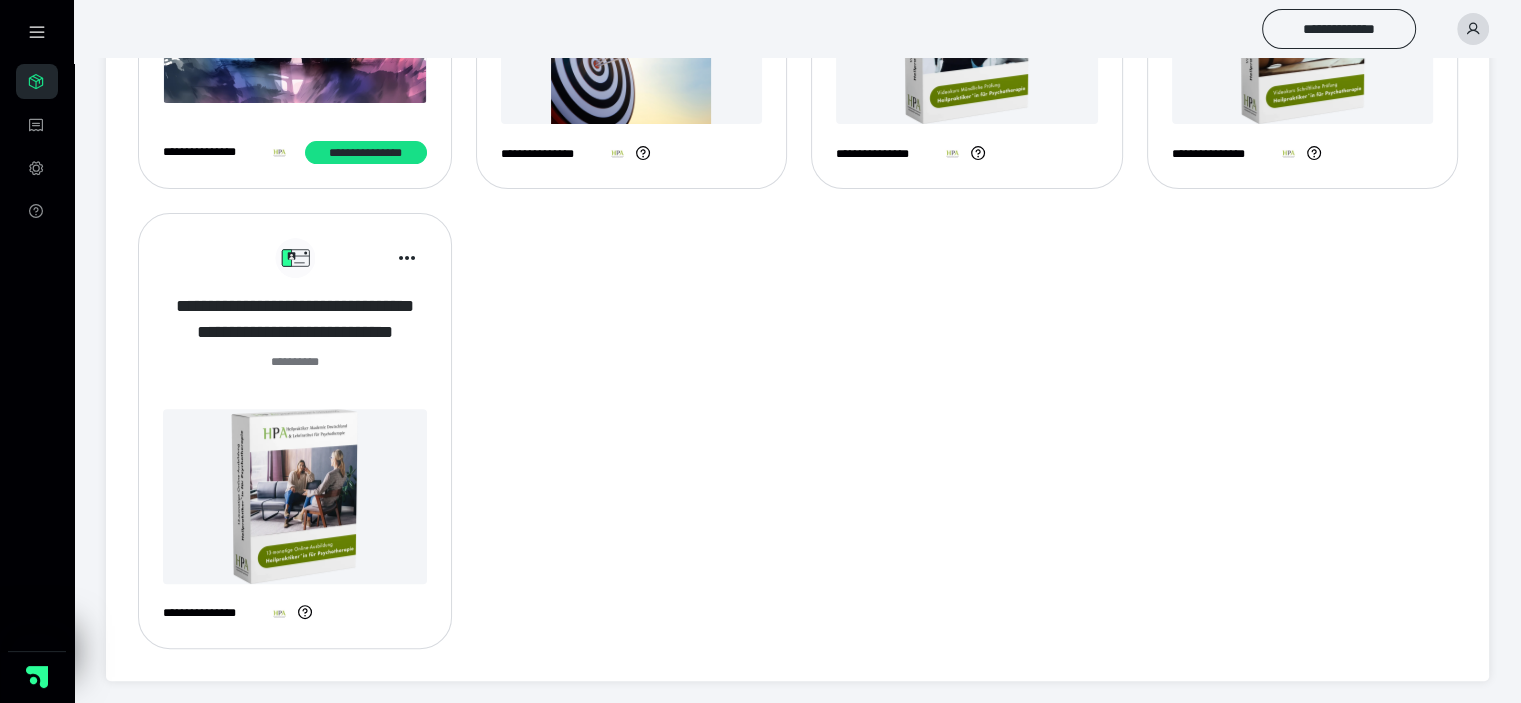 click on "**********" at bounding box center (295, 319) 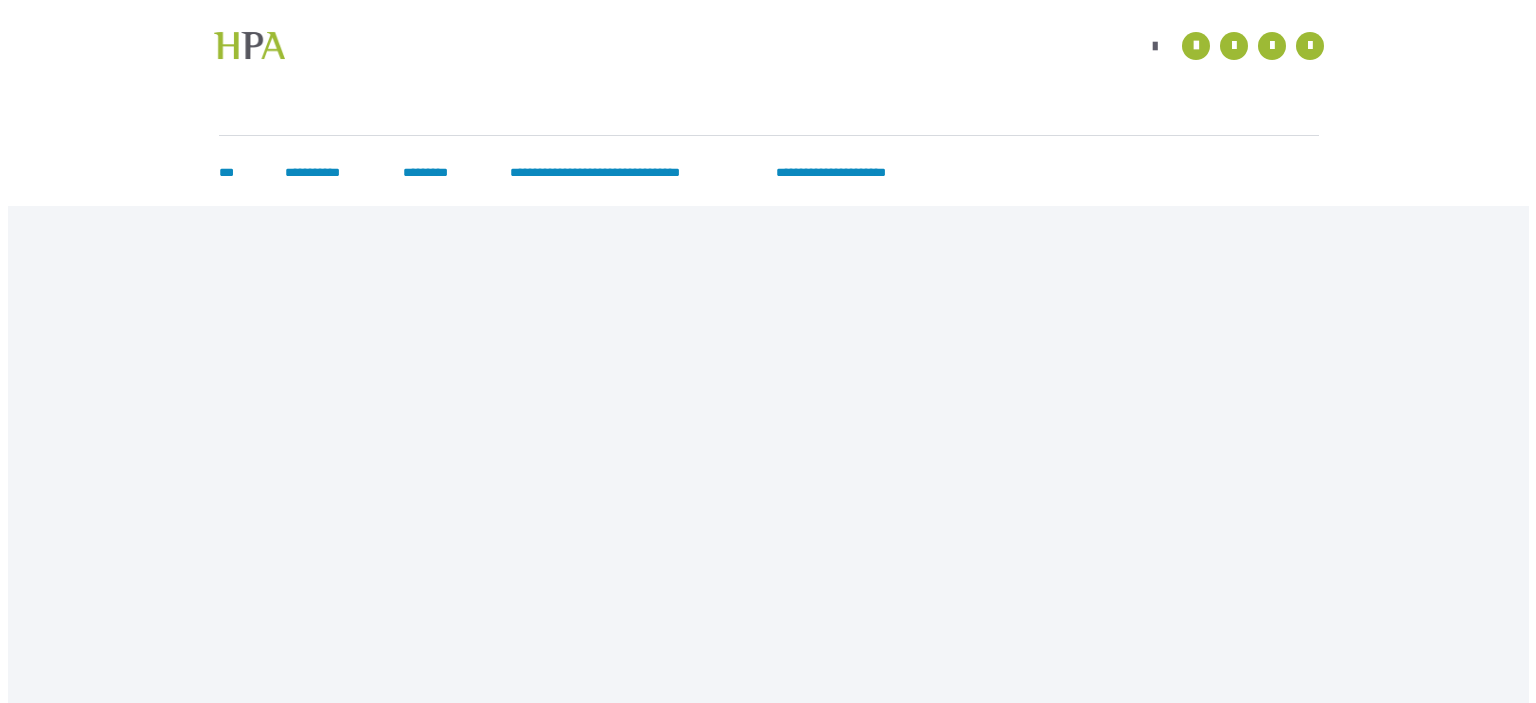 scroll, scrollTop: 0, scrollLeft: 0, axis: both 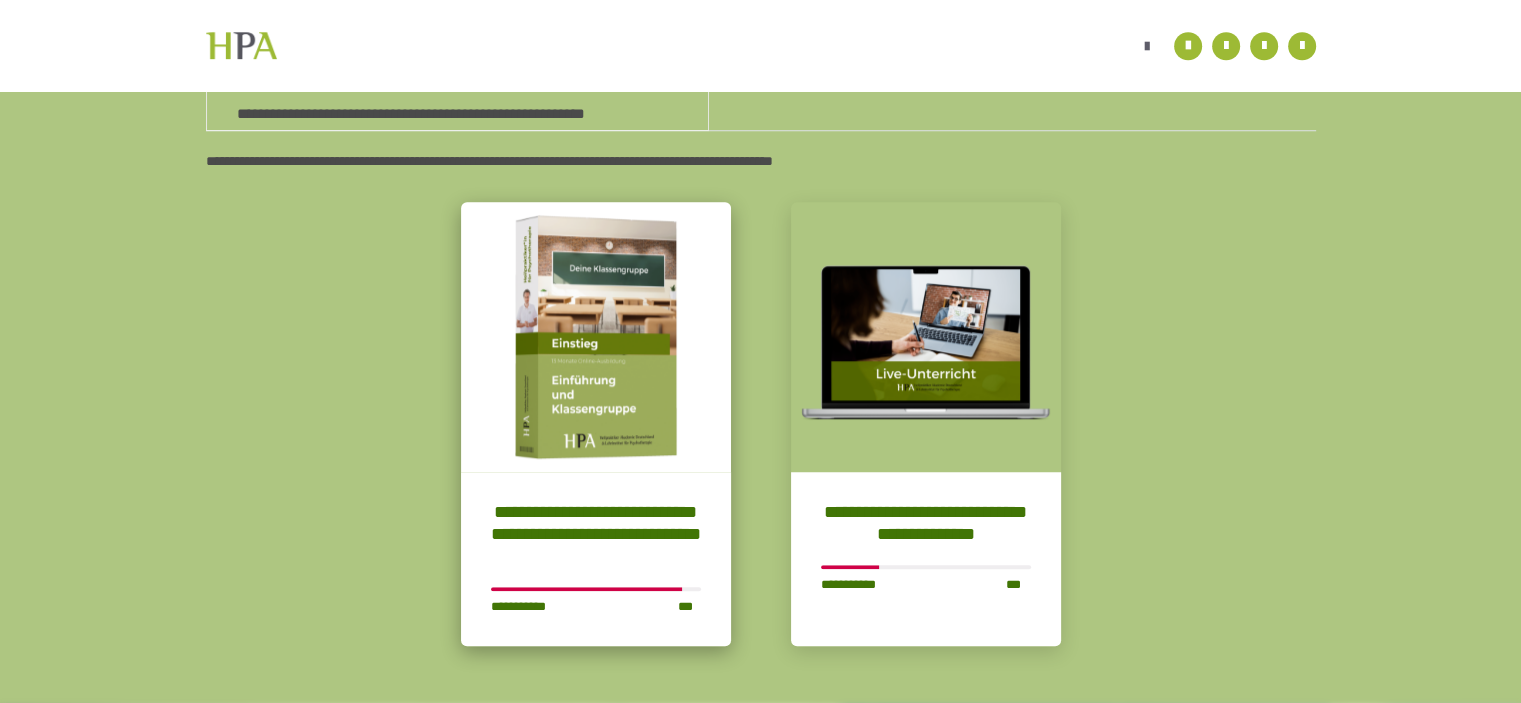 click on "**********" at bounding box center [596, 534] 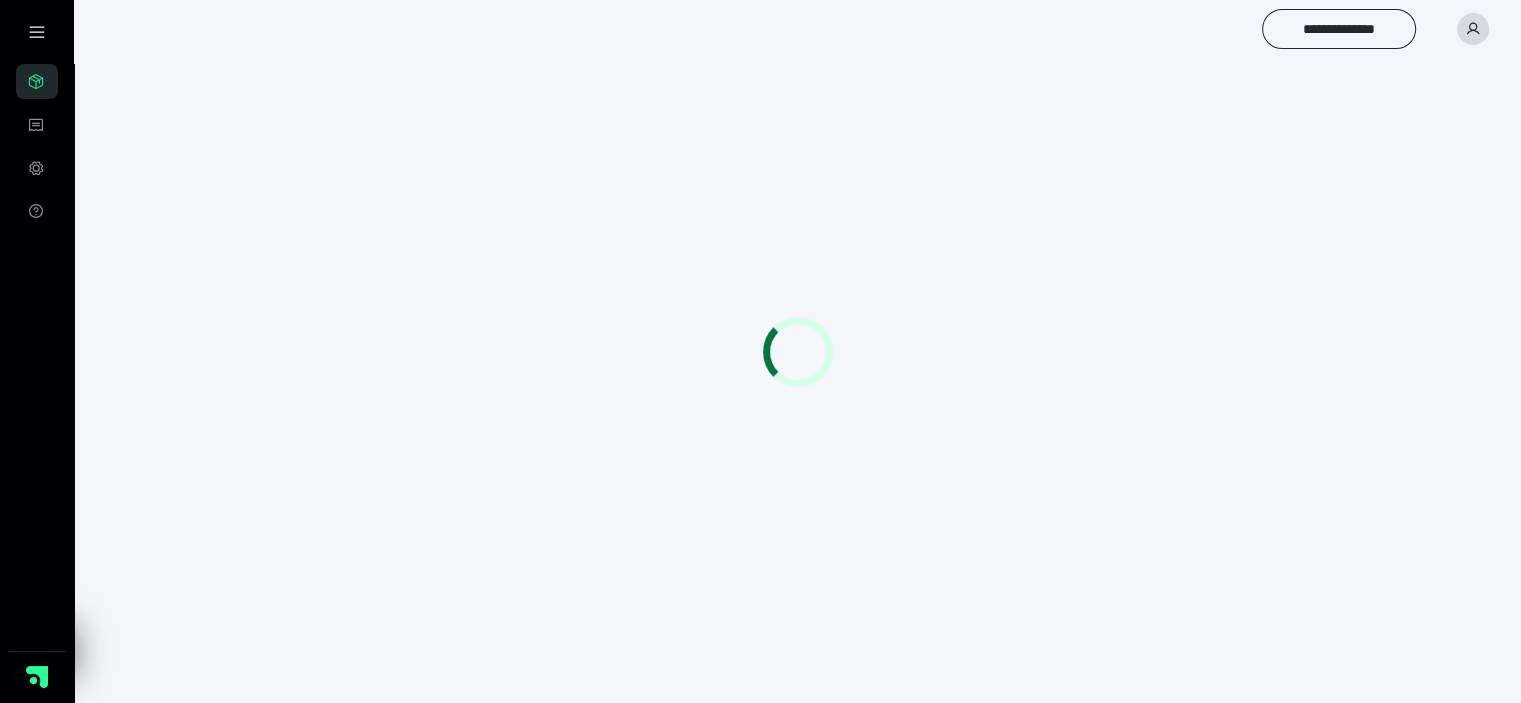 scroll, scrollTop: 56, scrollLeft: 0, axis: vertical 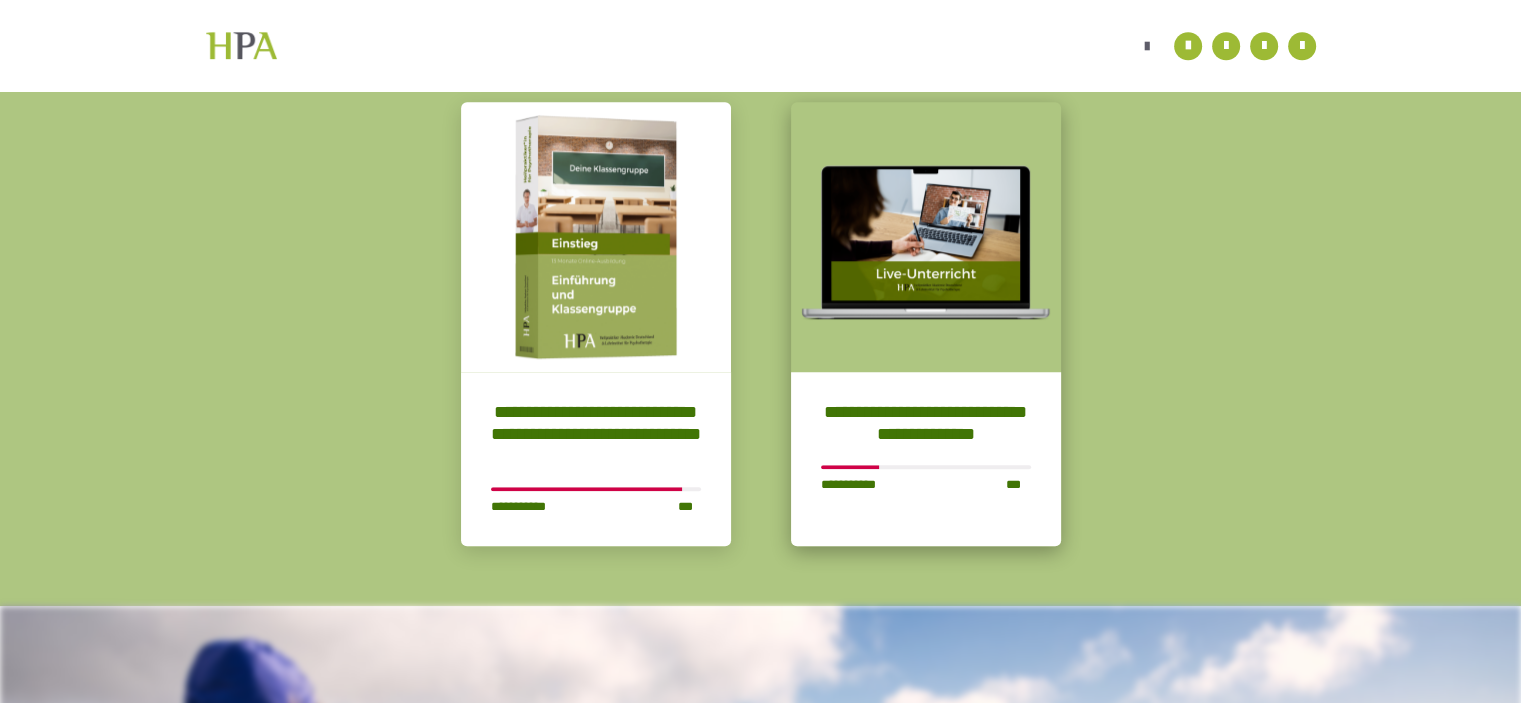 click on "**********" at bounding box center (926, 459) 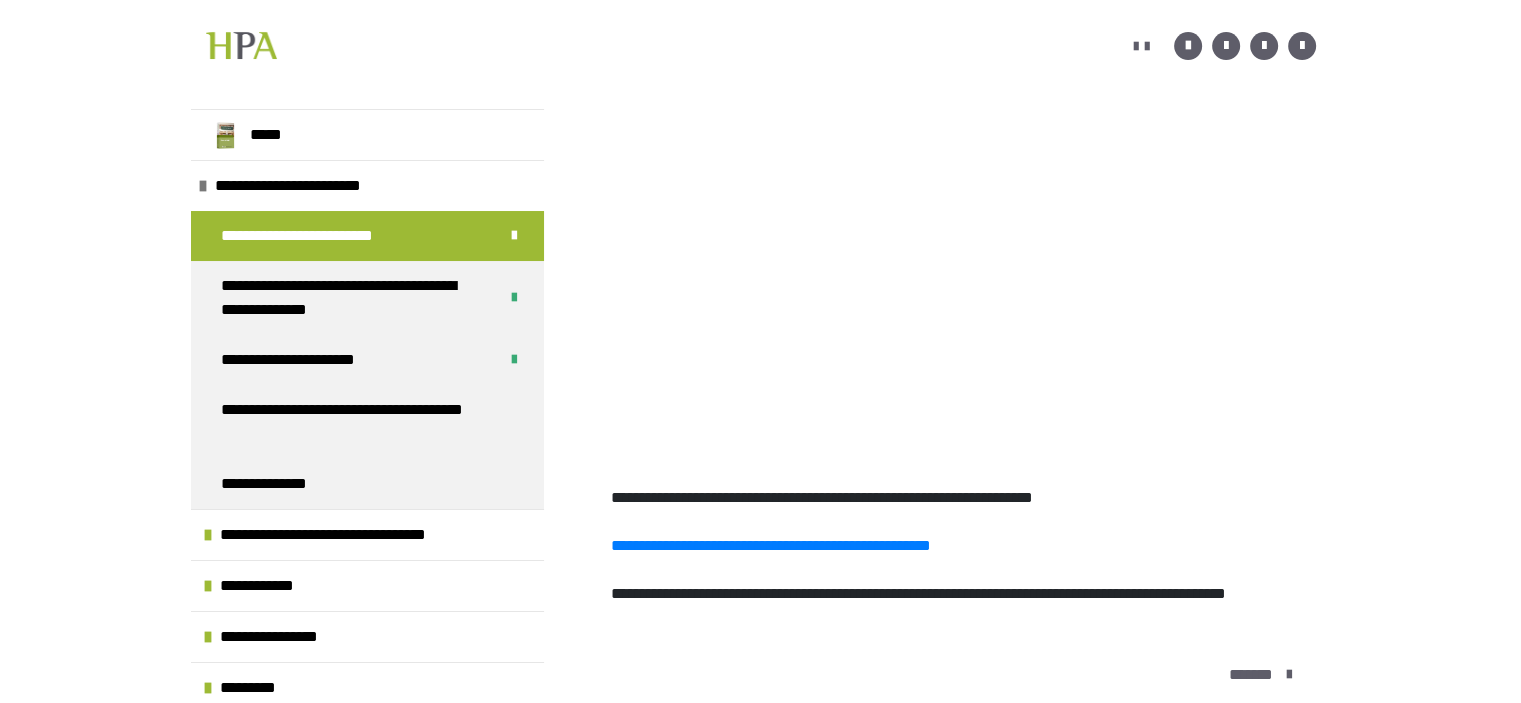 scroll, scrollTop: 516, scrollLeft: 0, axis: vertical 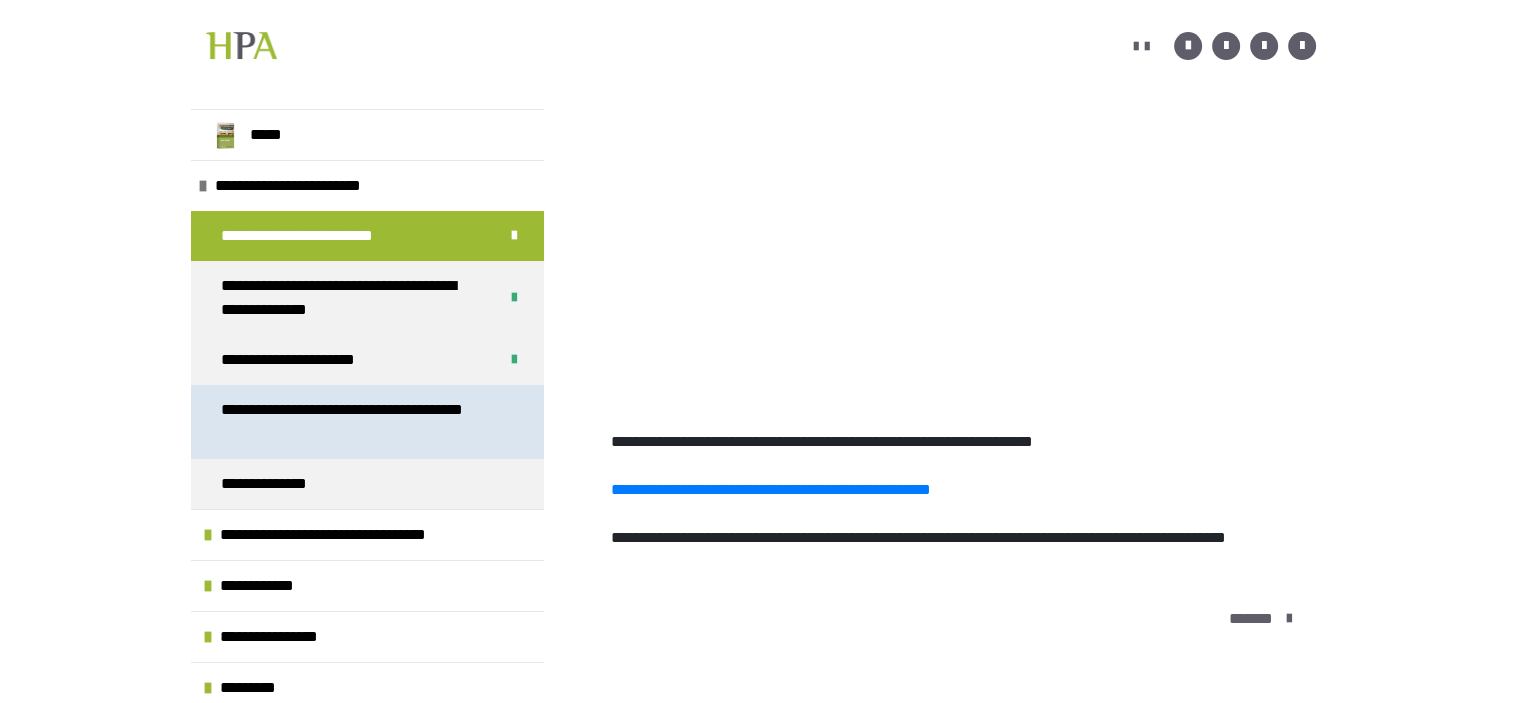 click on "**********" at bounding box center (352, 422) 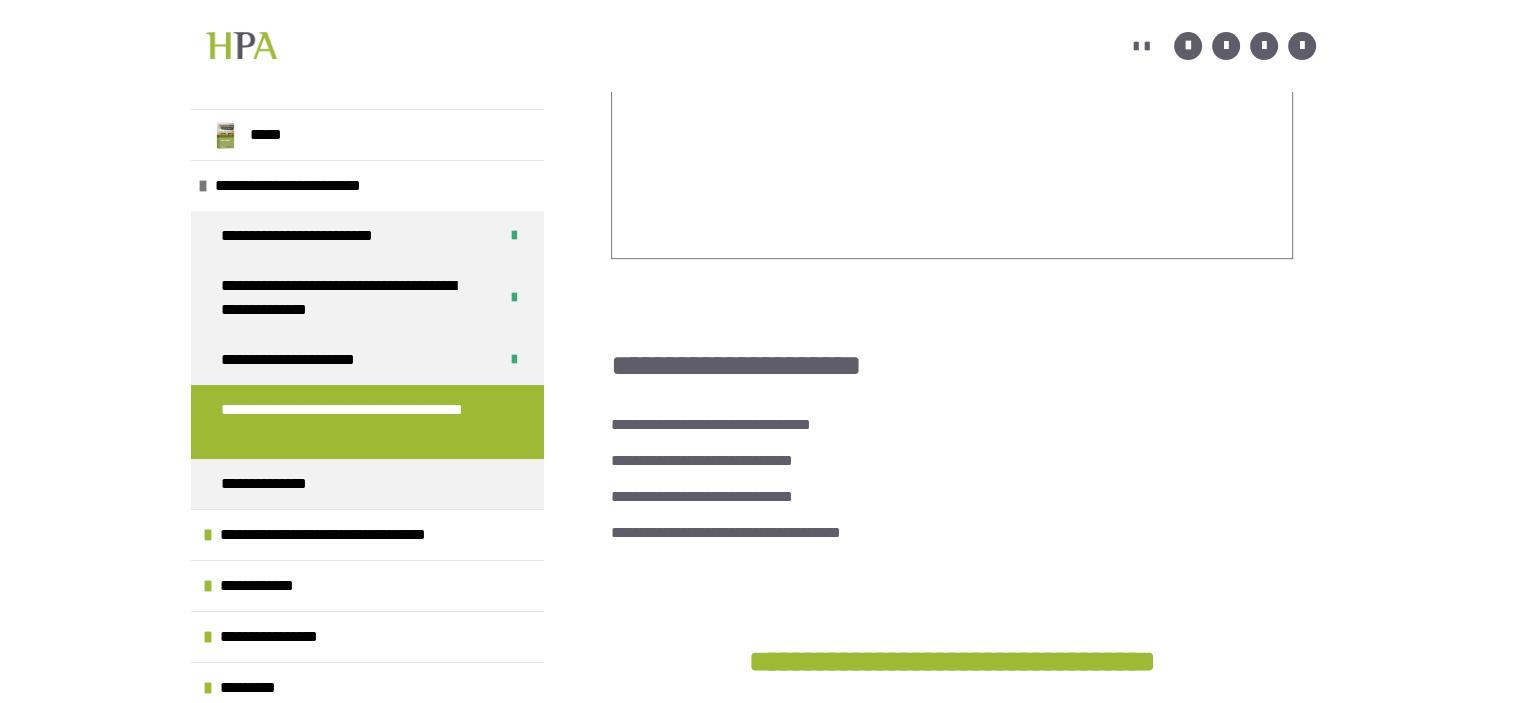 scroll, scrollTop: 1160, scrollLeft: 0, axis: vertical 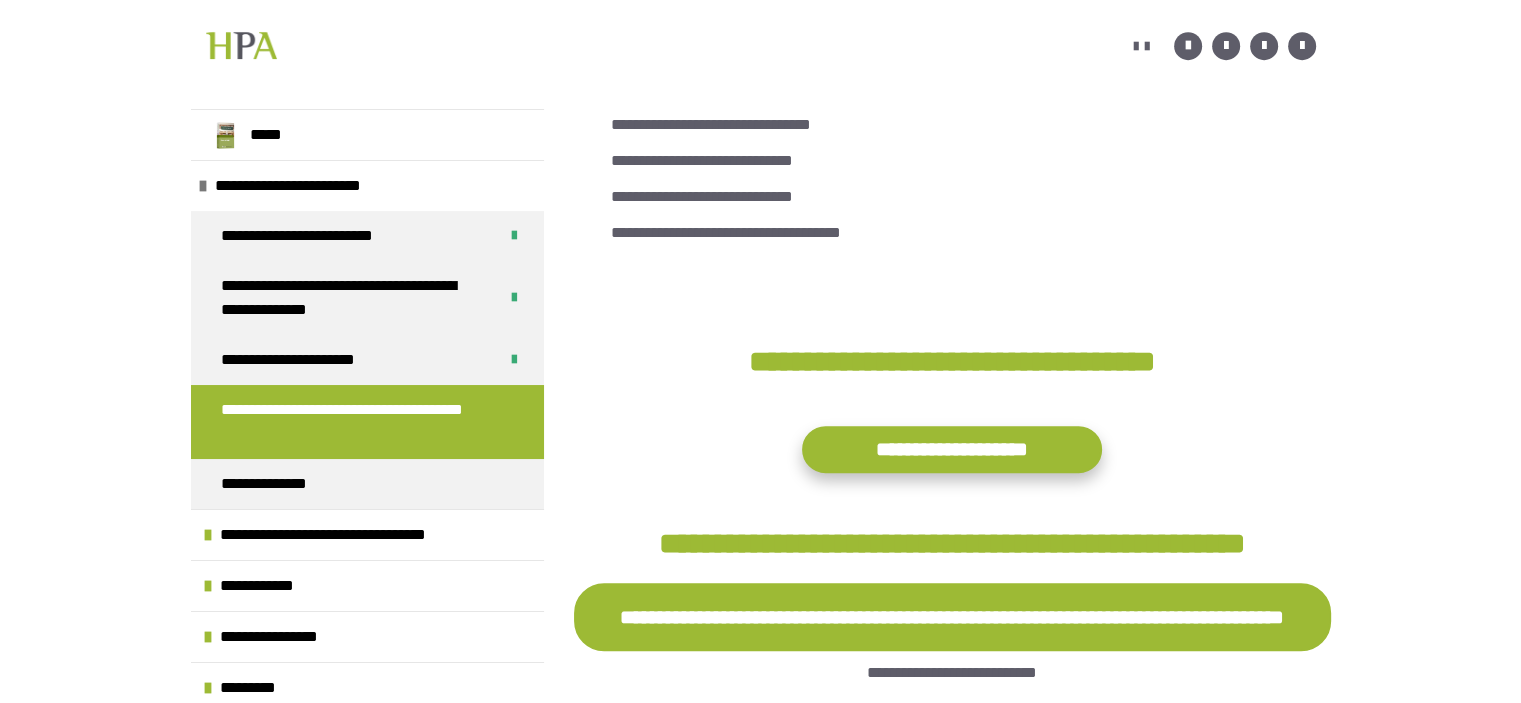 click on "**********" at bounding box center [952, 449] 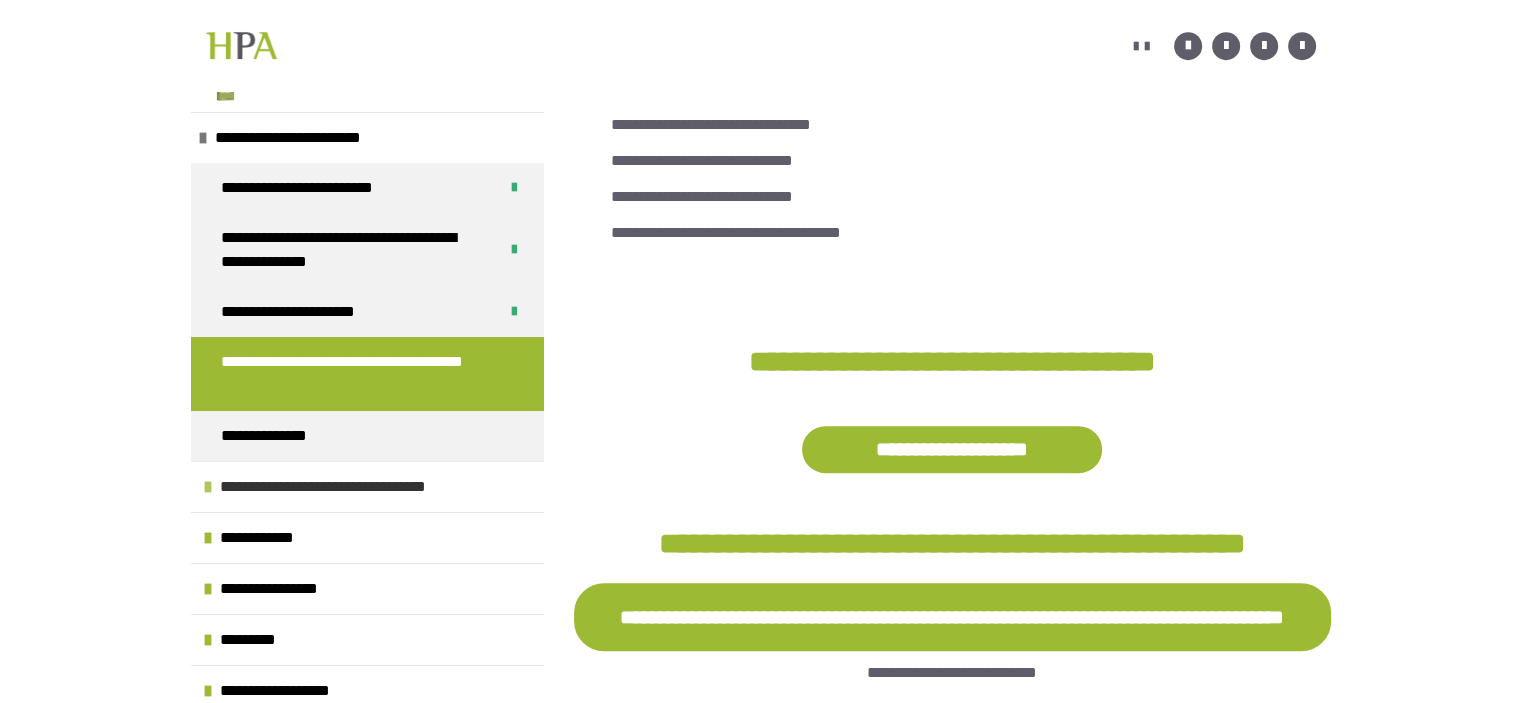 scroll, scrollTop: 0, scrollLeft: 0, axis: both 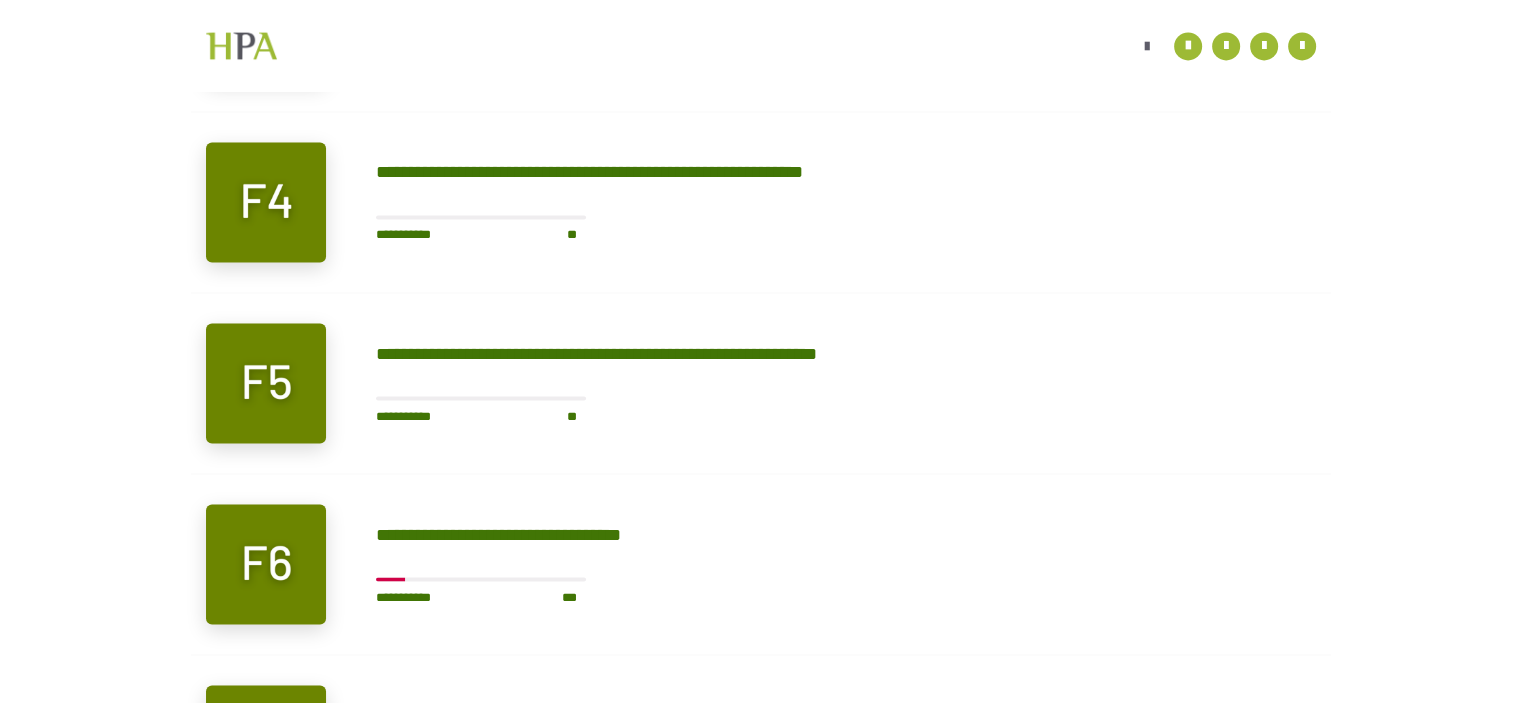 click on "**********" at bounding box center (761, 202) 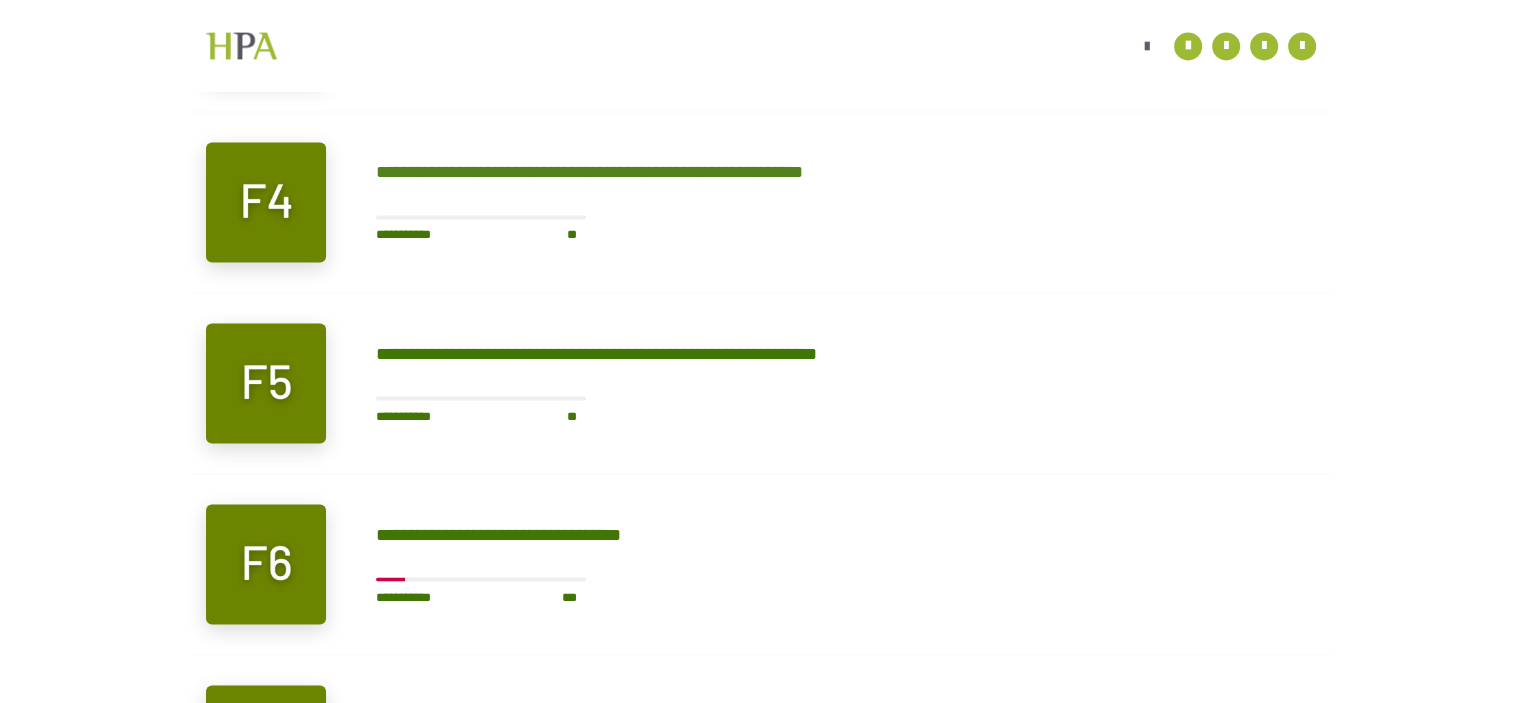 click on "**********" at bounding box center (630, 172) 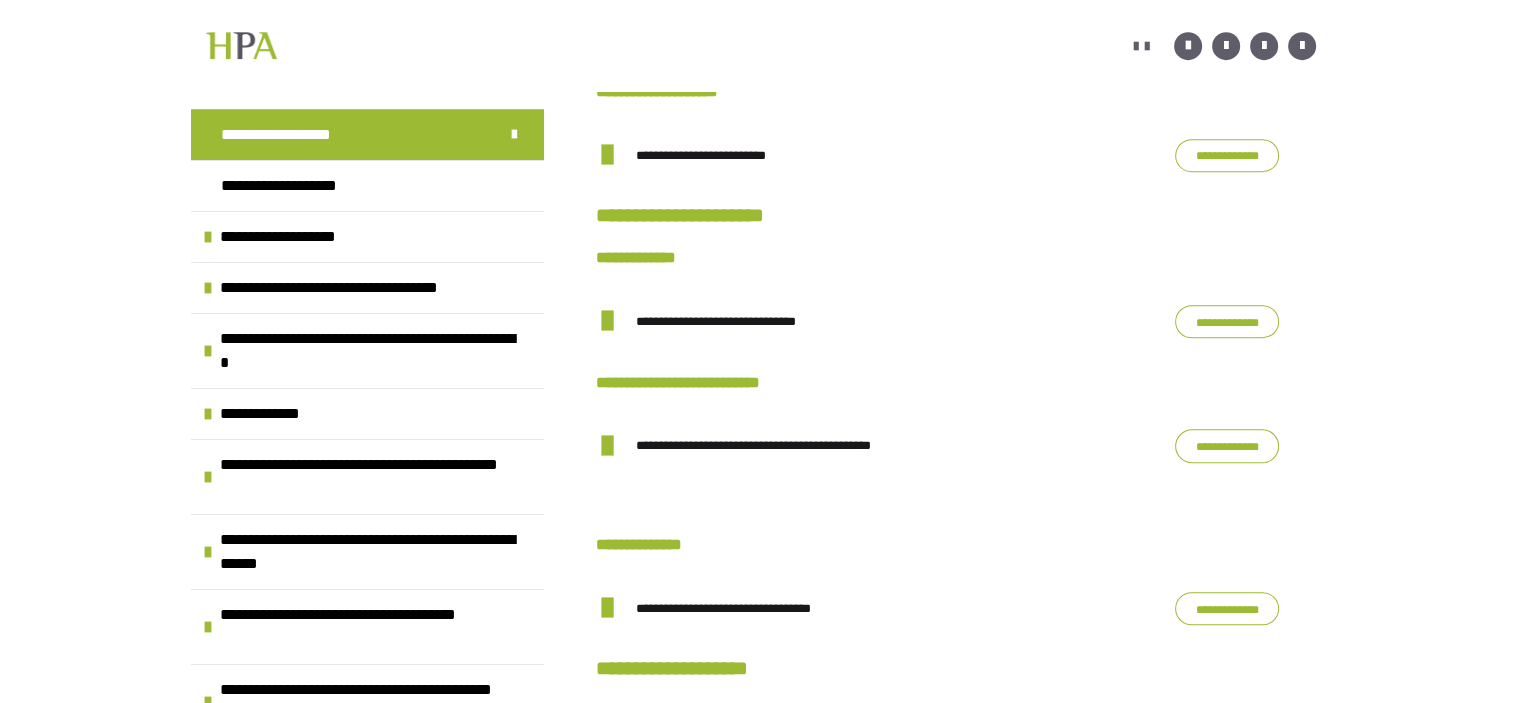 scroll, scrollTop: 1556, scrollLeft: 0, axis: vertical 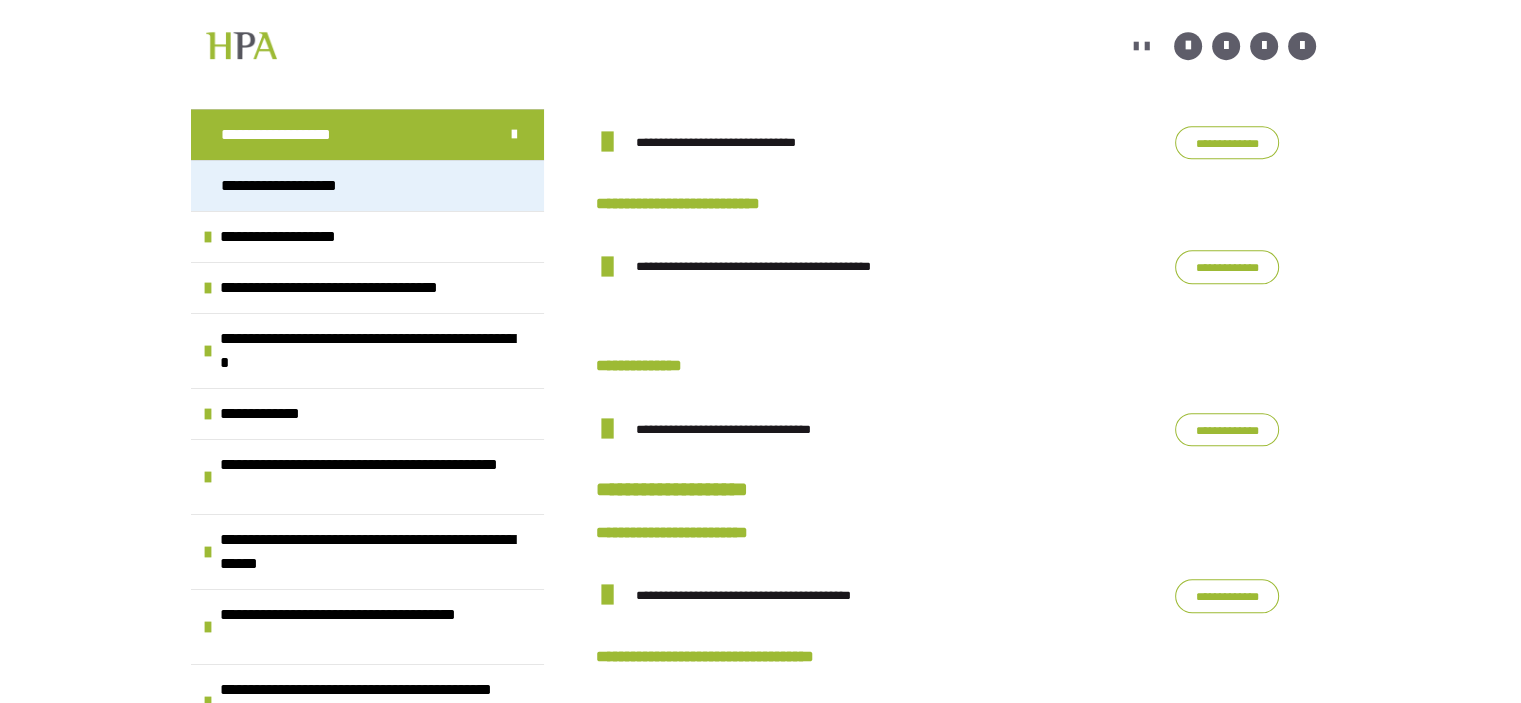 click on "**********" at bounding box center [299, 186] 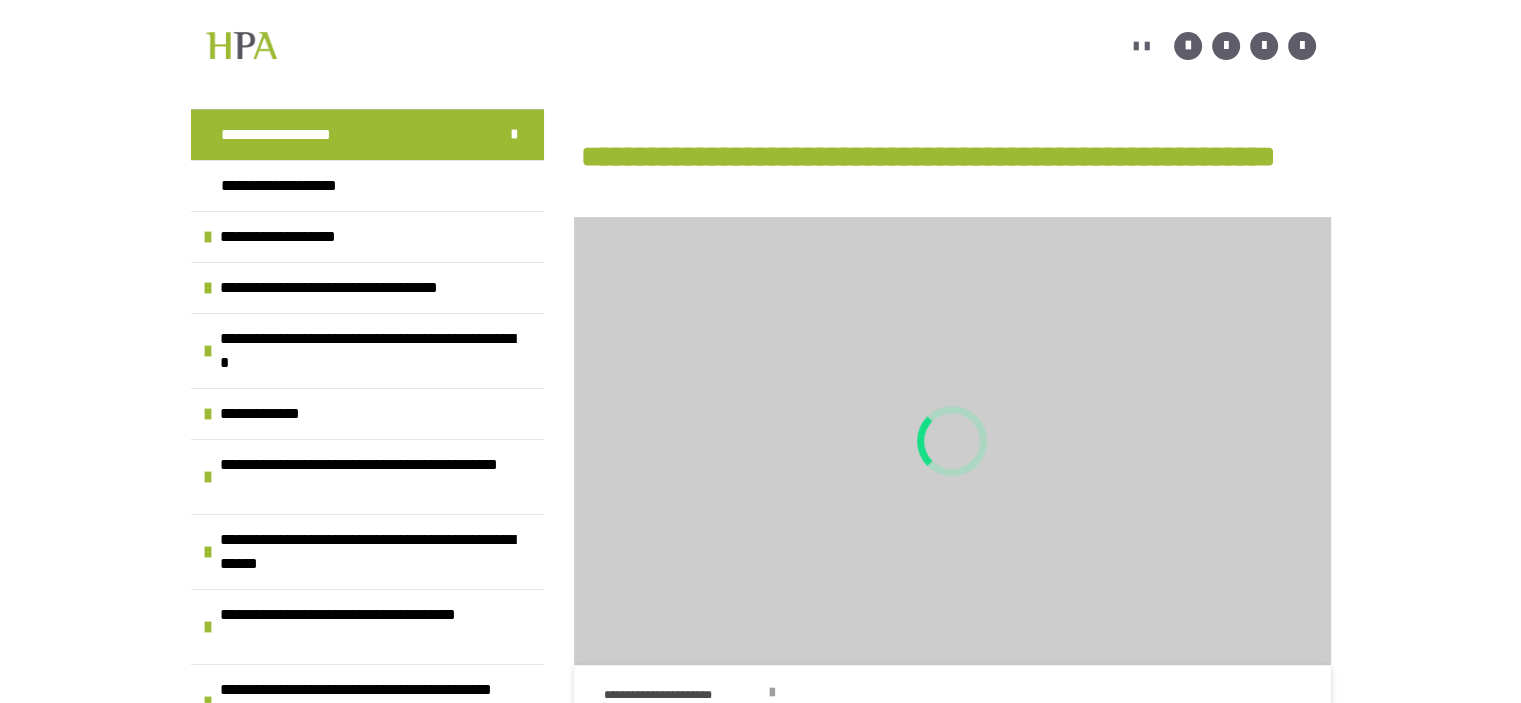 scroll, scrollTop: 660, scrollLeft: 0, axis: vertical 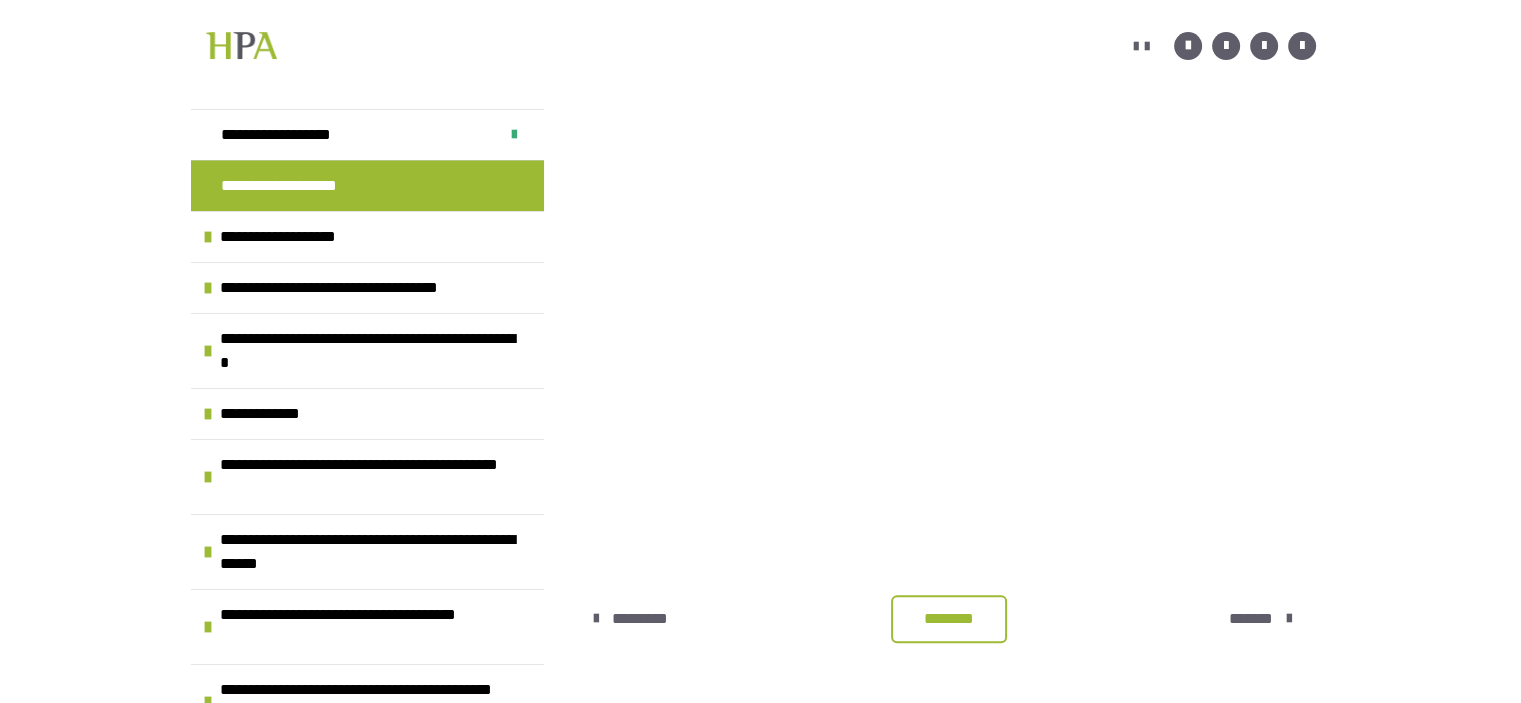 click on "********" at bounding box center (949, 619) 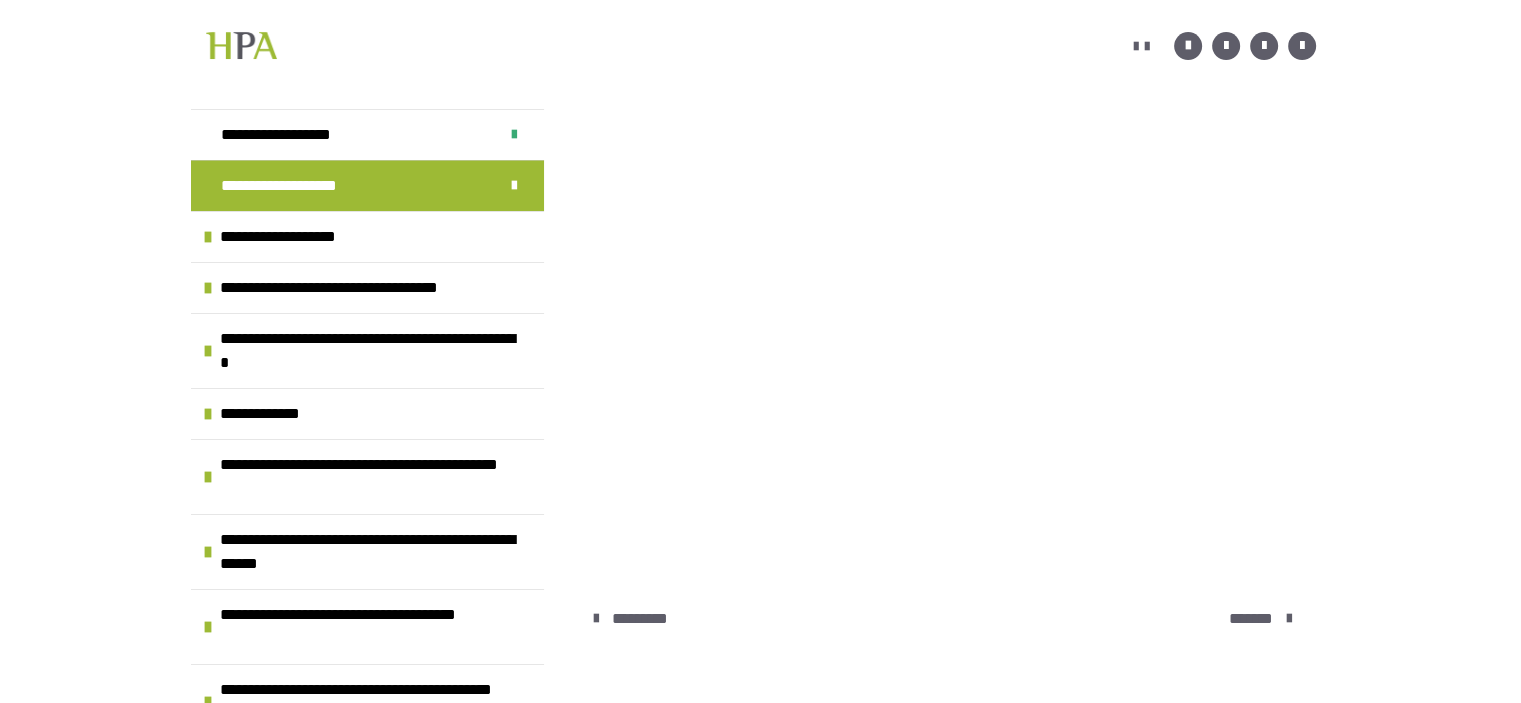 click on "*******" at bounding box center [1251, 619] 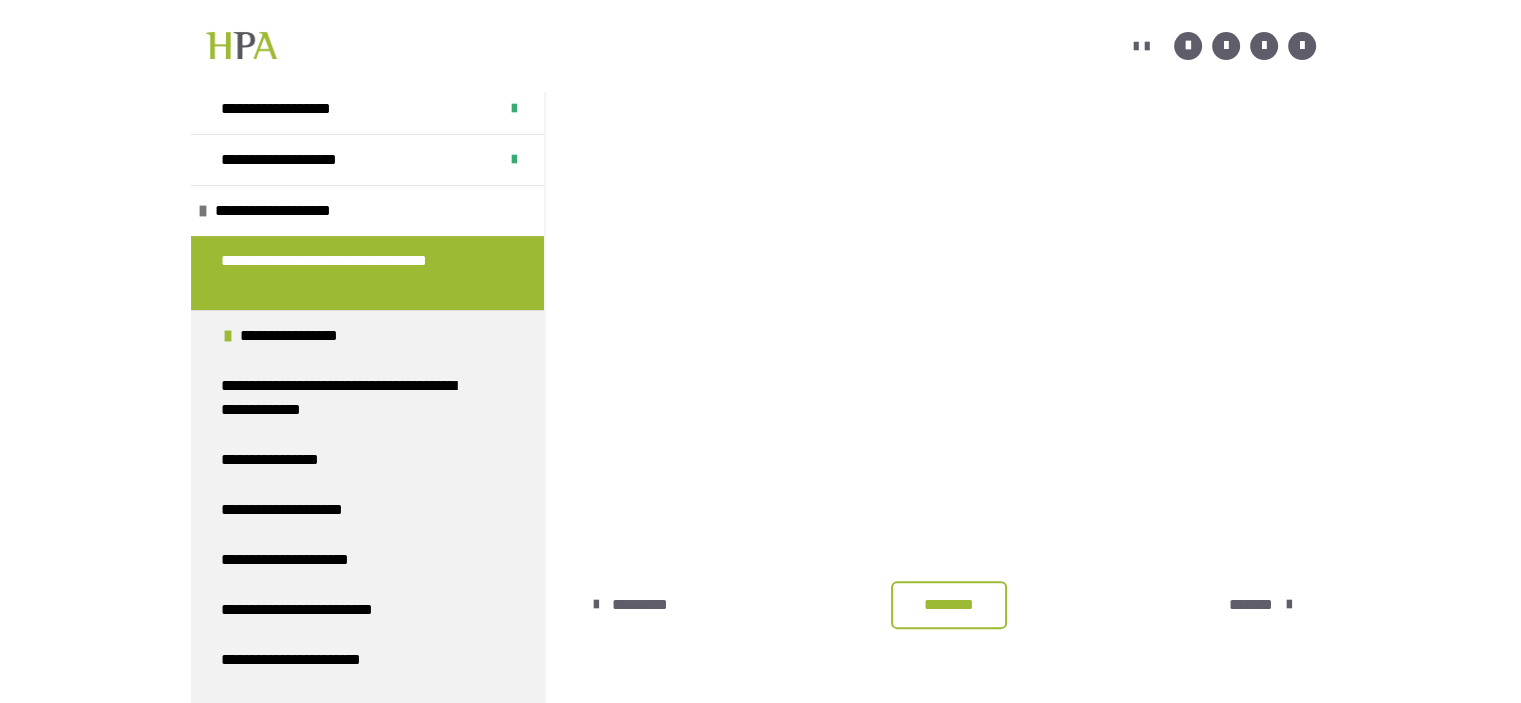 scroll, scrollTop: 331, scrollLeft: 0, axis: vertical 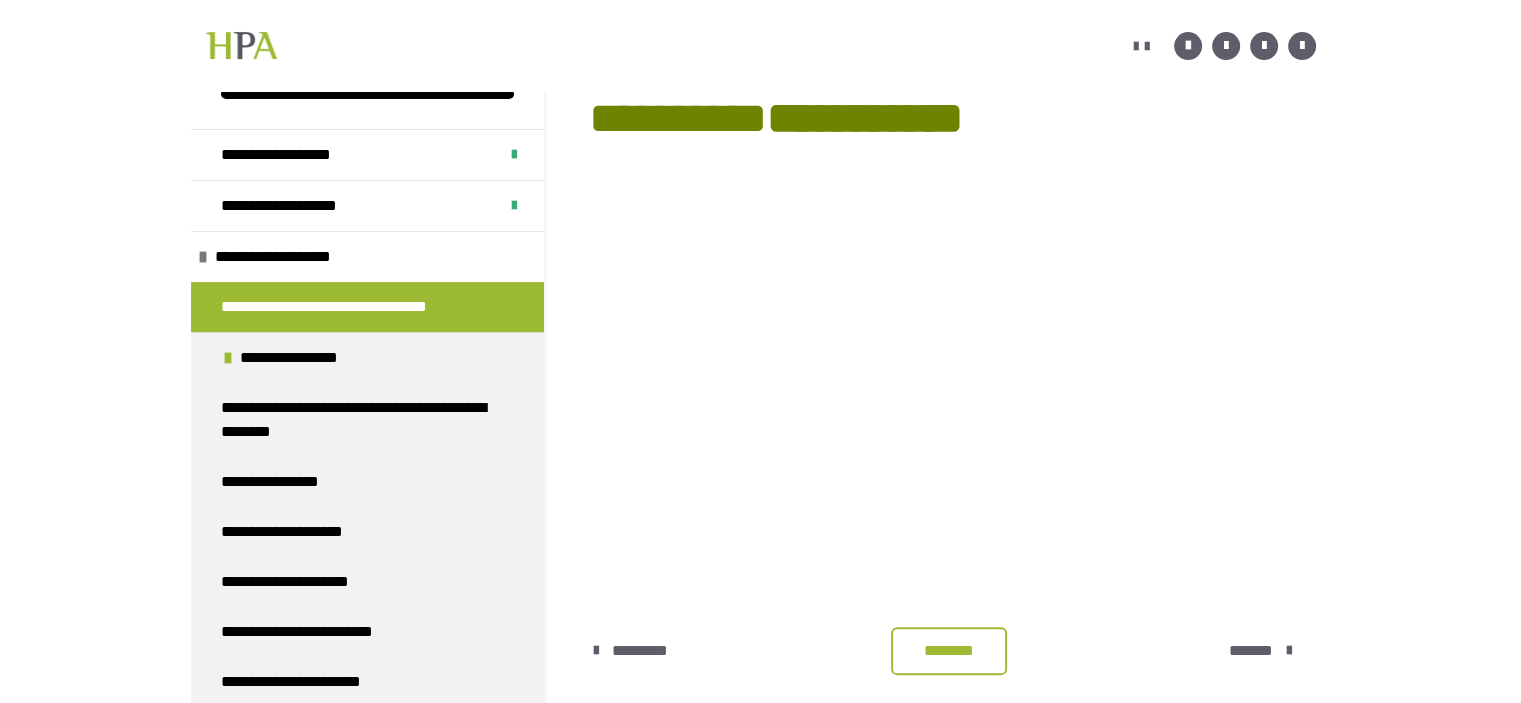 click on "********" at bounding box center [949, 651] 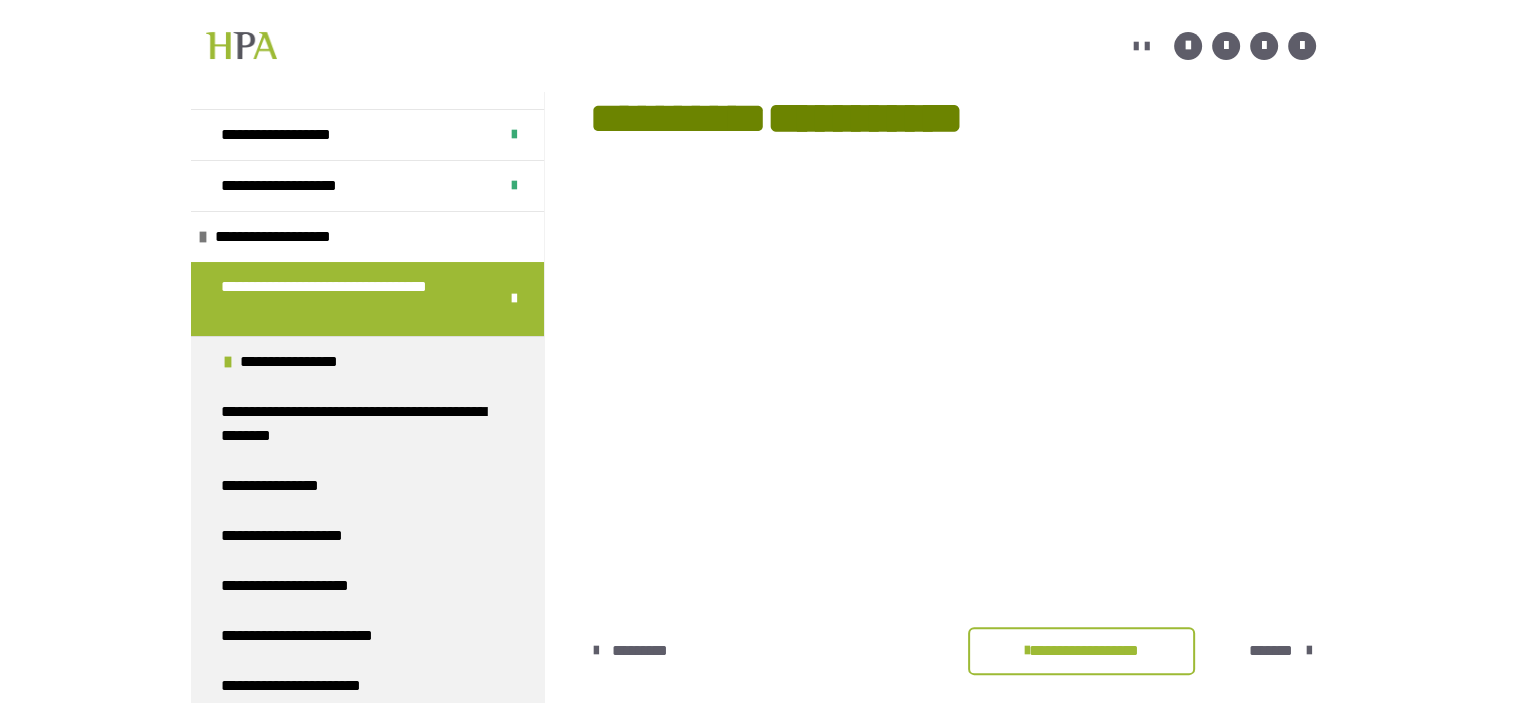 scroll, scrollTop: 431, scrollLeft: 0, axis: vertical 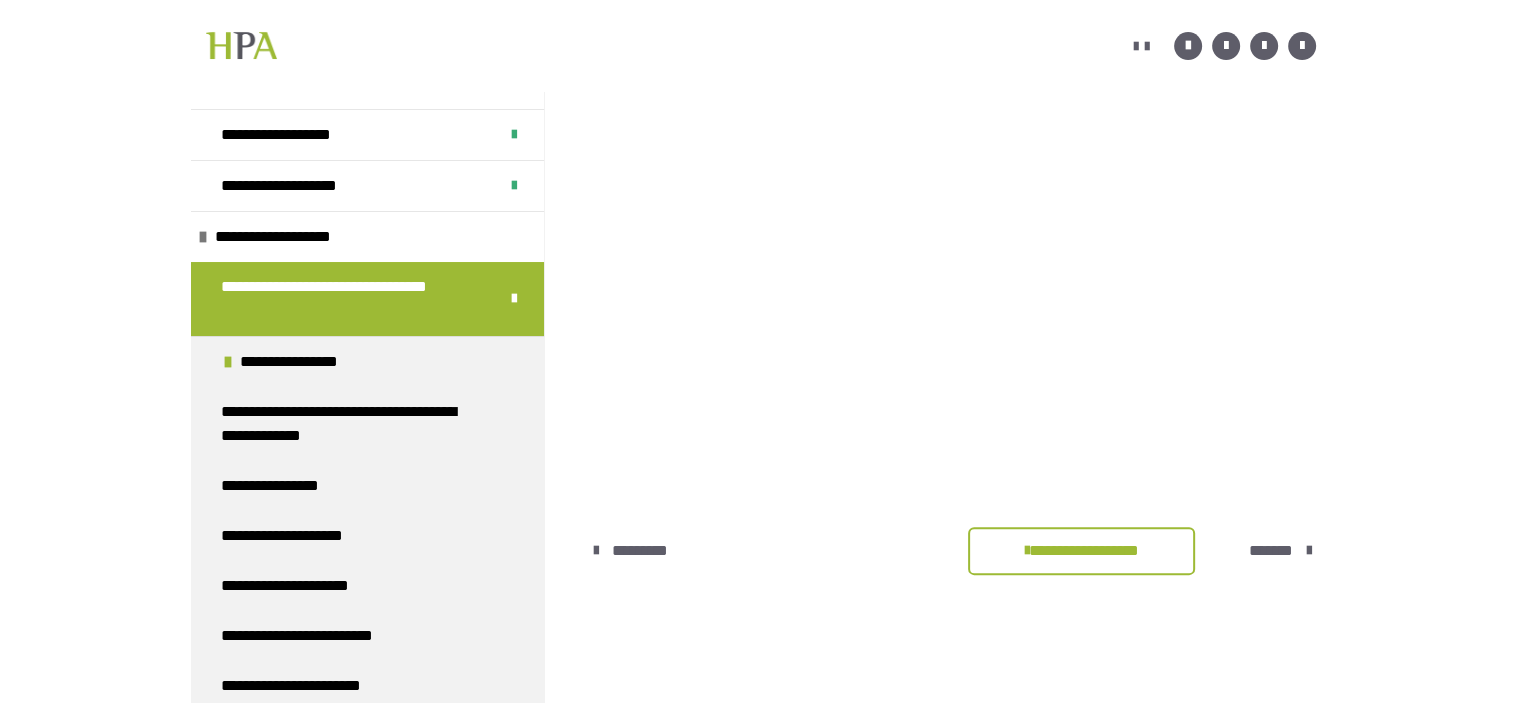 click on "*******" at bounding box center [1273, 551] 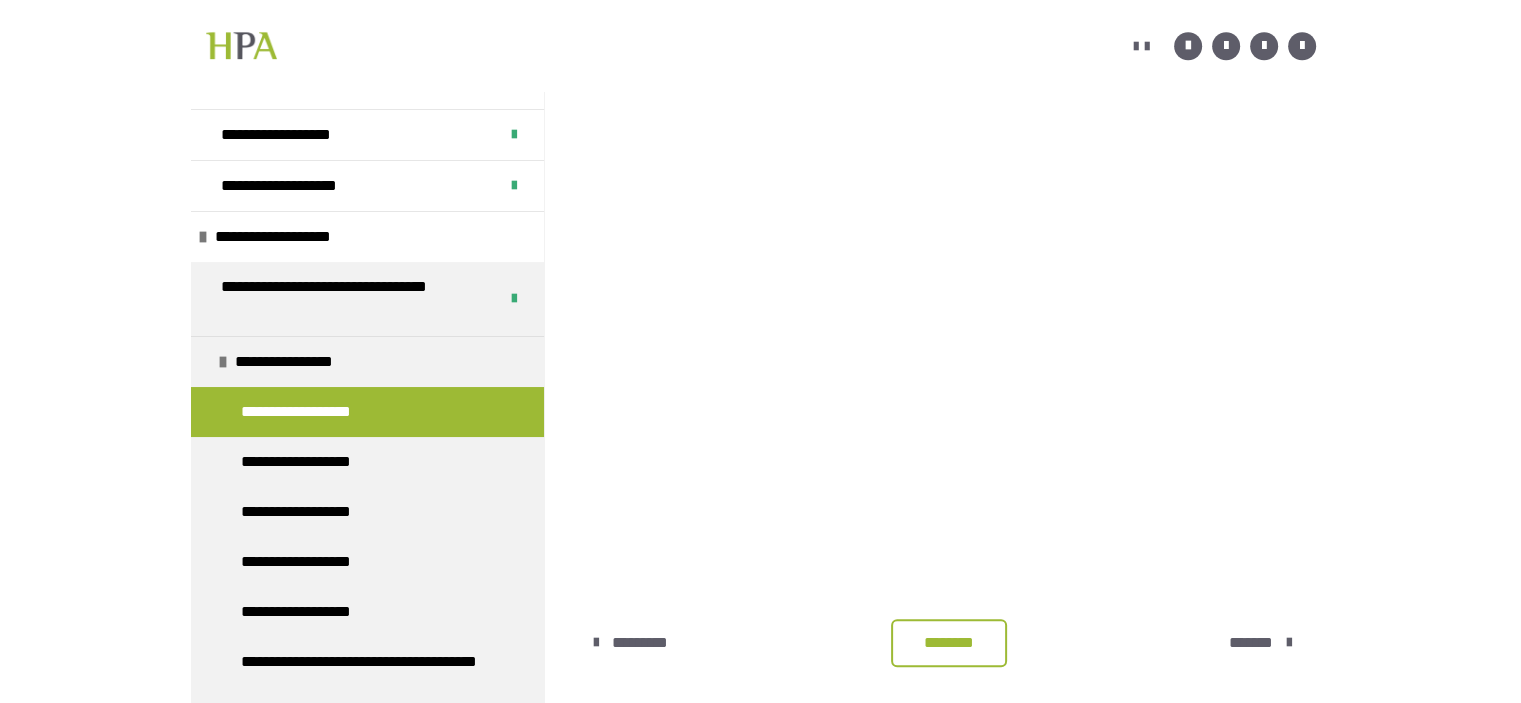 scroll, scrollTop: 1787, scrollLeft: 0, axis: vertical 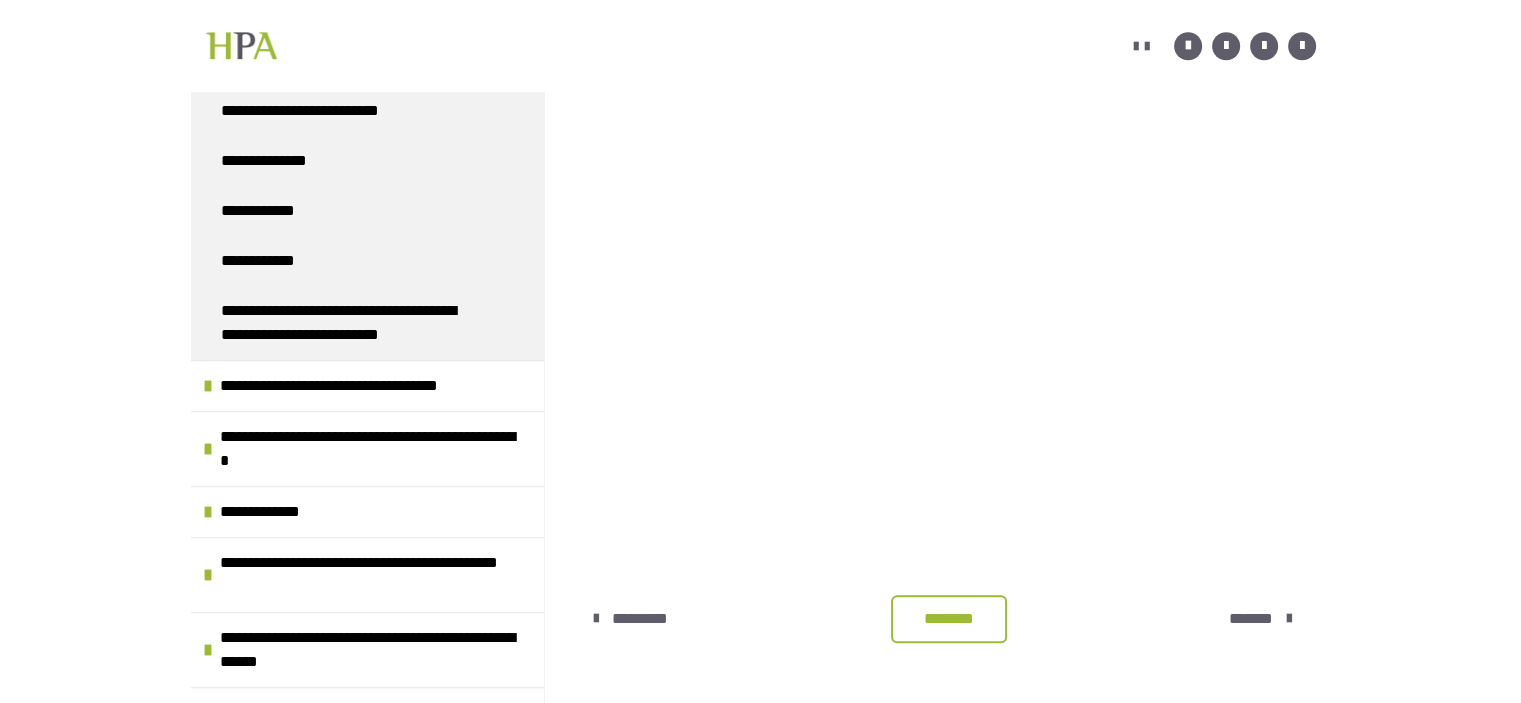 click on "********" at bounding box center (949, 619) 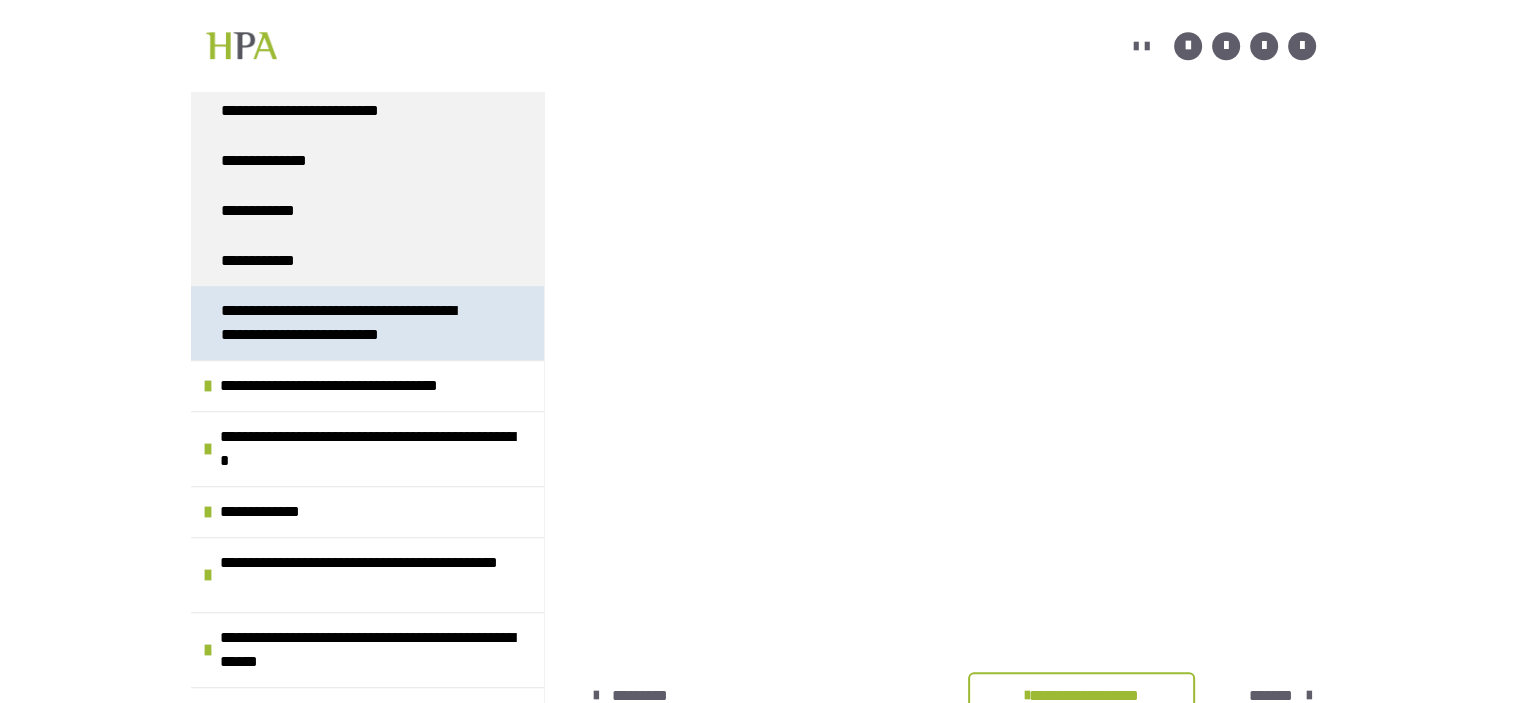 scroll, scrollTop: 1487, scrollLeft: 0, axis: vertical 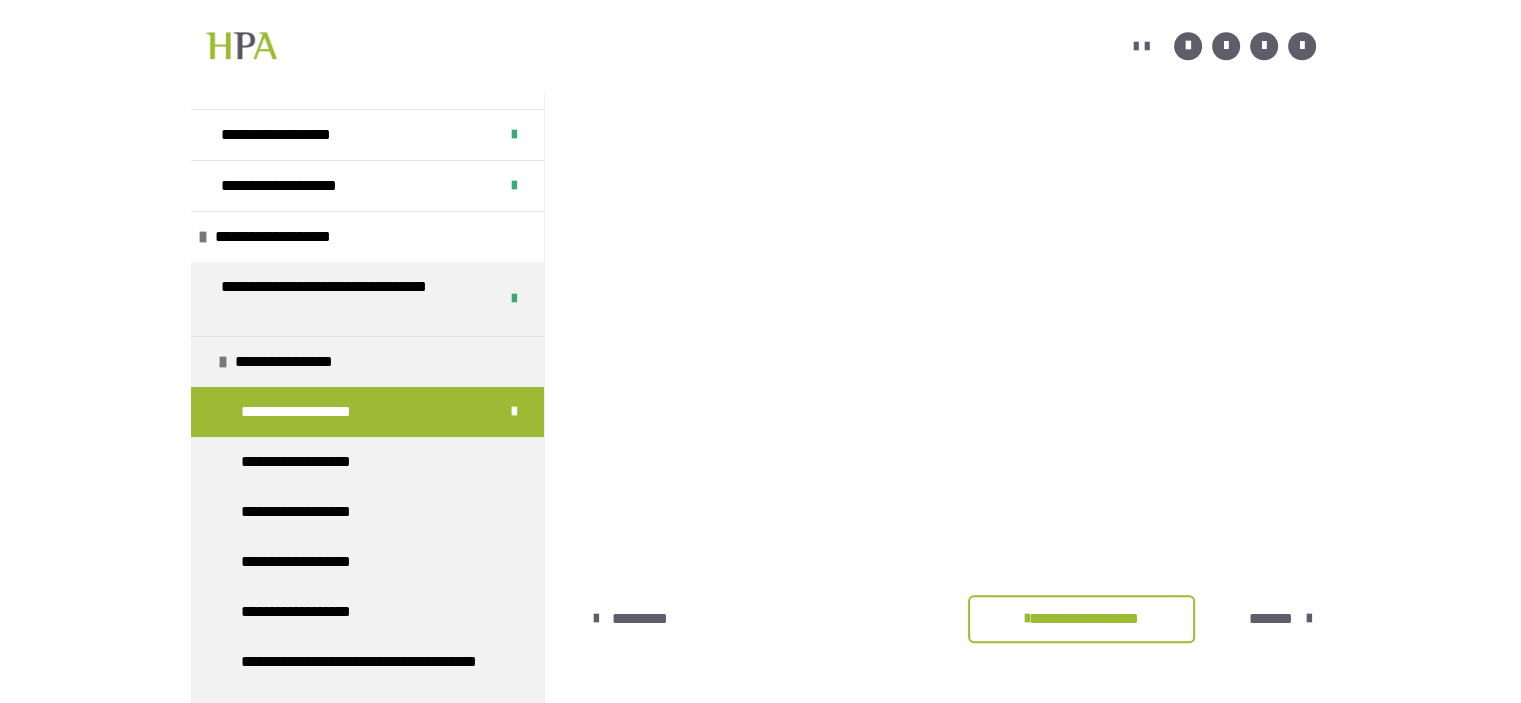 click on "*******" at bounding box center (1271, 619) 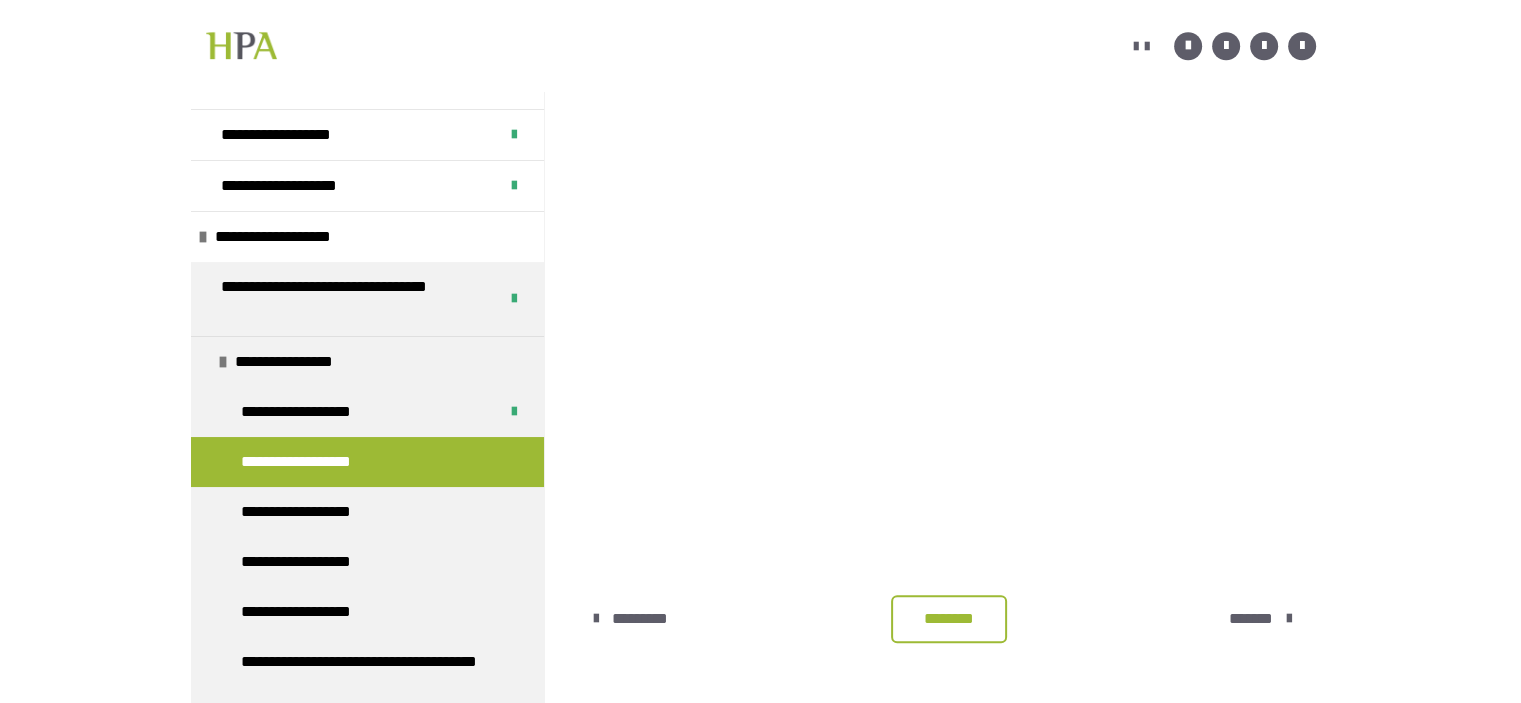 scroll, scrollTop: 448, scrollLeft: 0, axis: vertical 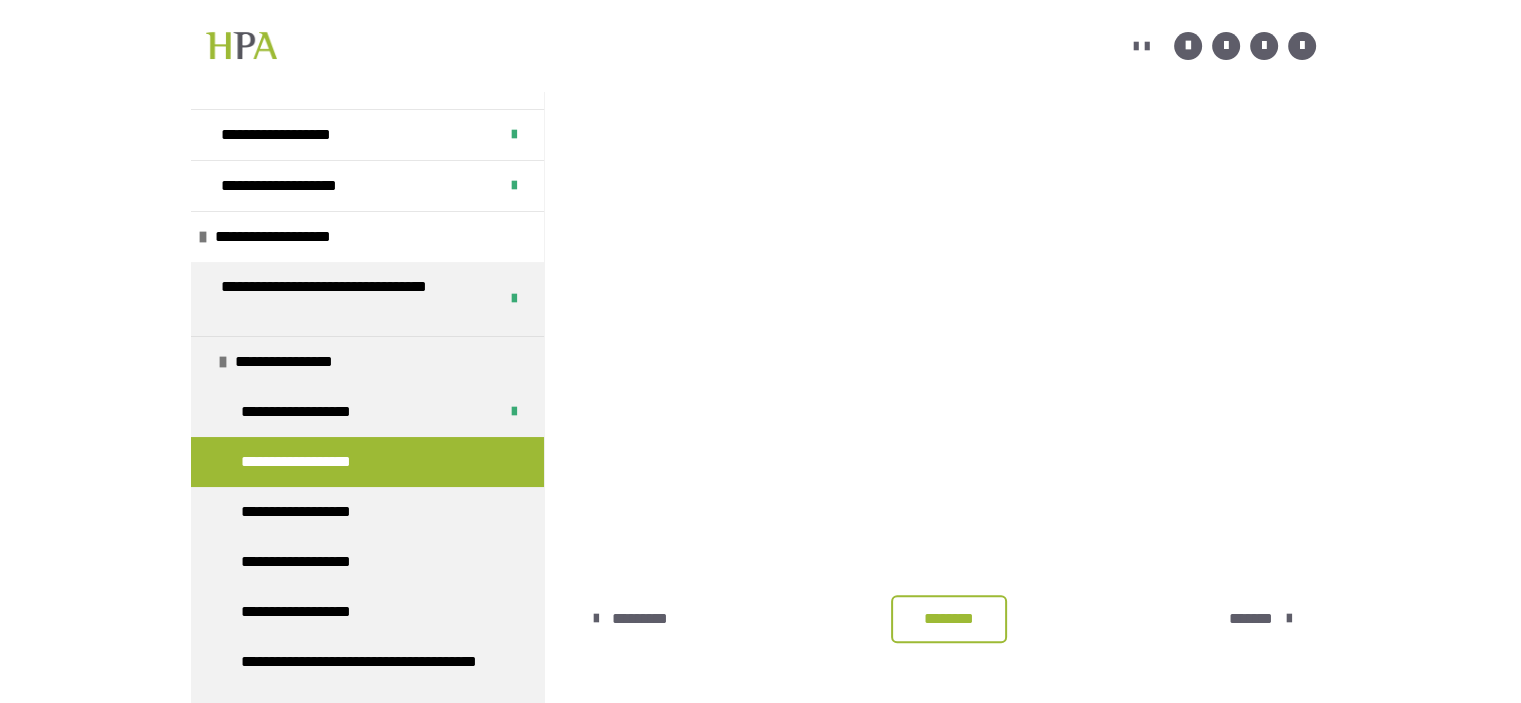 click at bounding box center [952, 469] 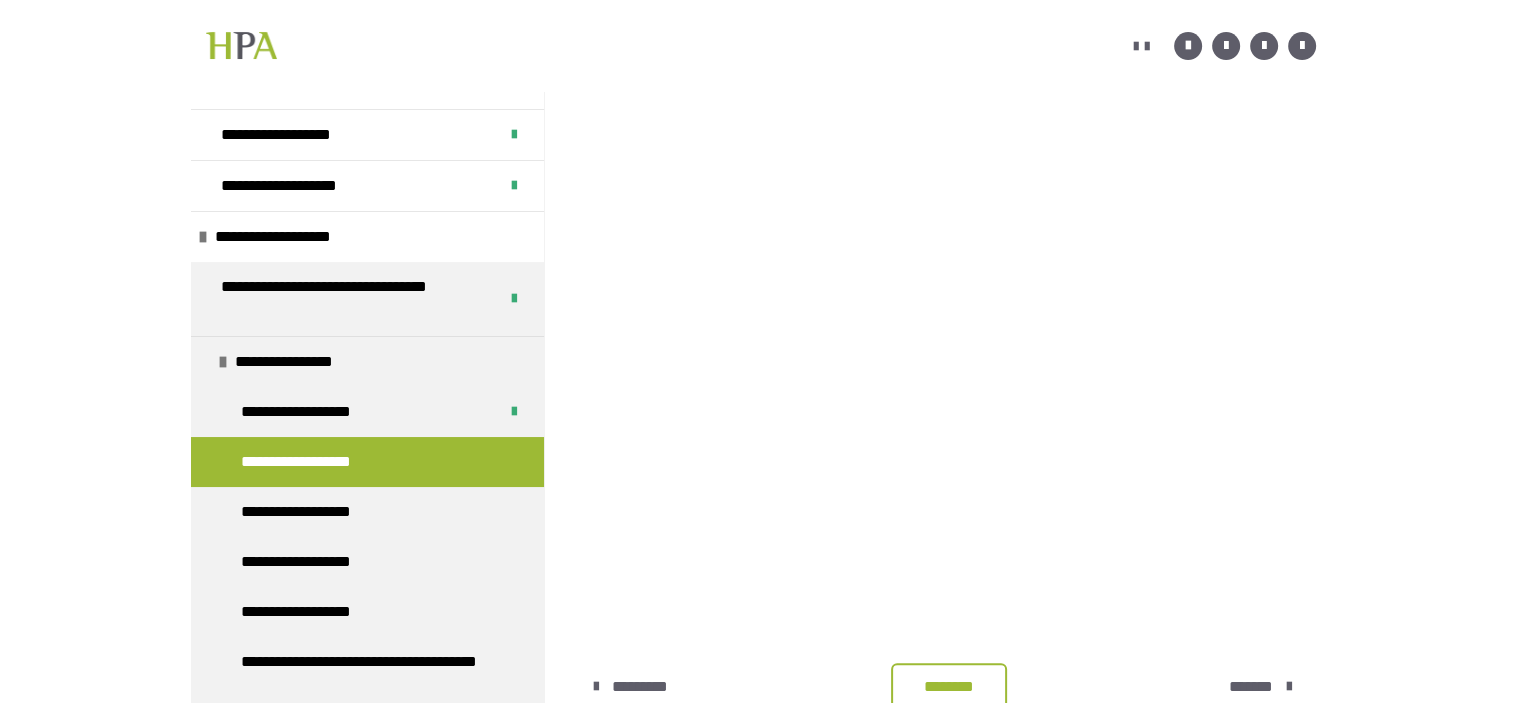 scroll, scrollTop: 348, scrollLeft: 0, axis: vertical 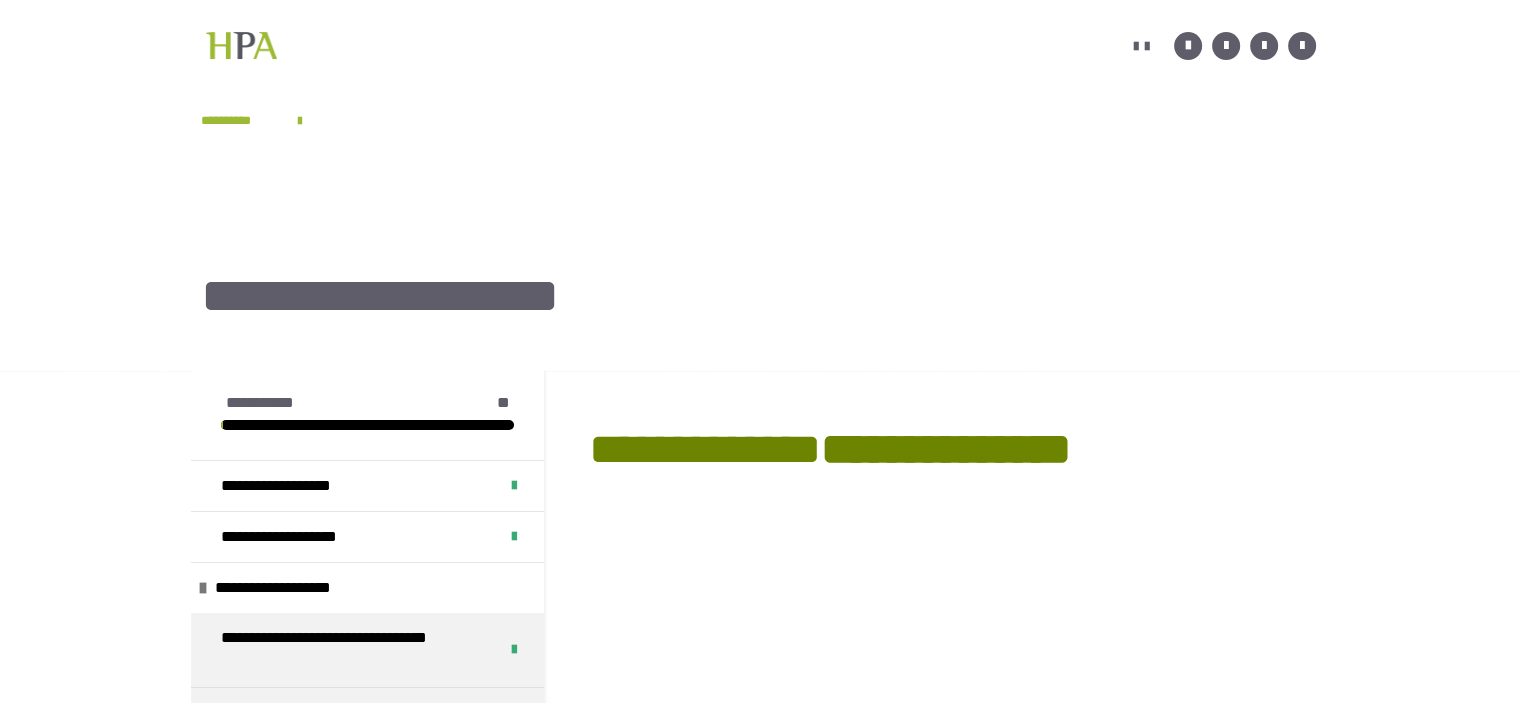 click on "**********" at bounding box center (761, 261) 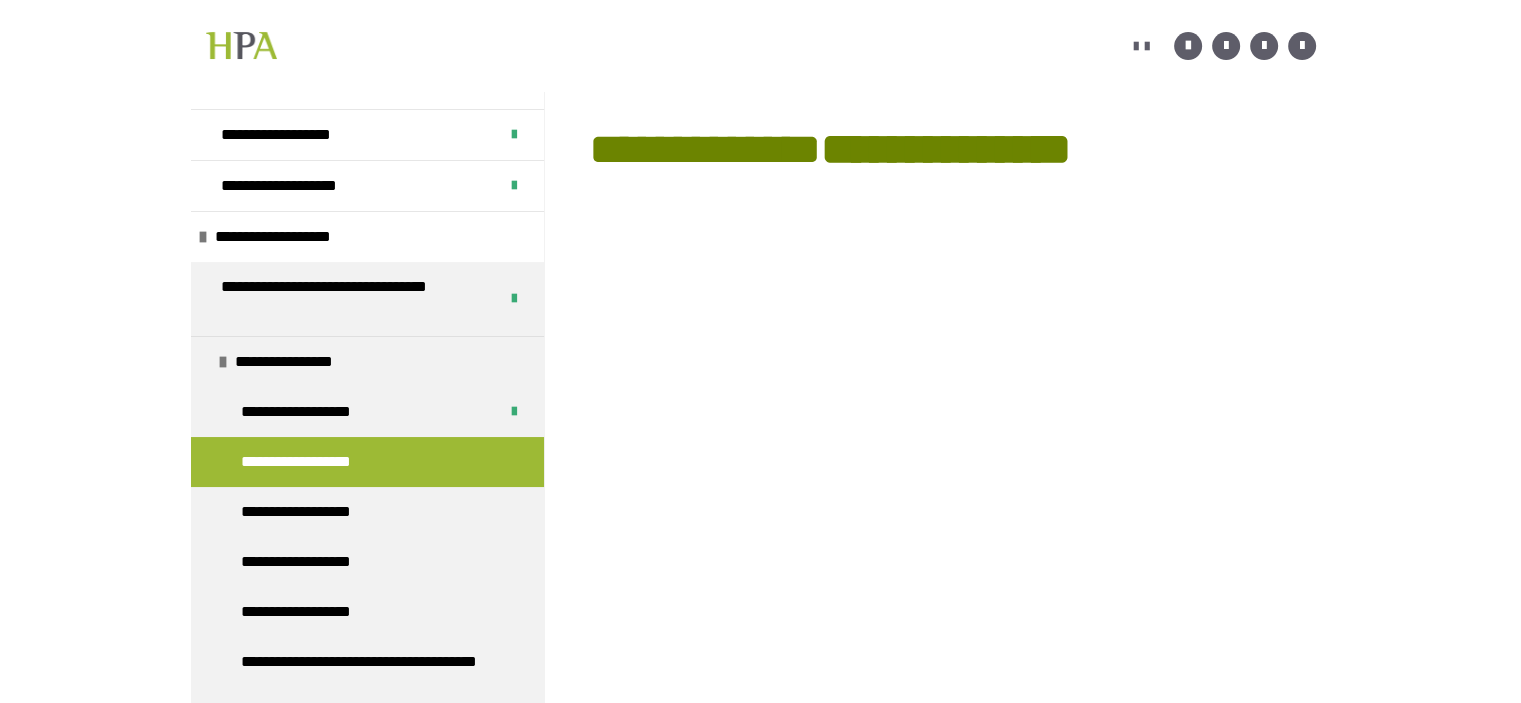 scroll, scrollTop: 400, scrollLeft: 0, axis: vertical 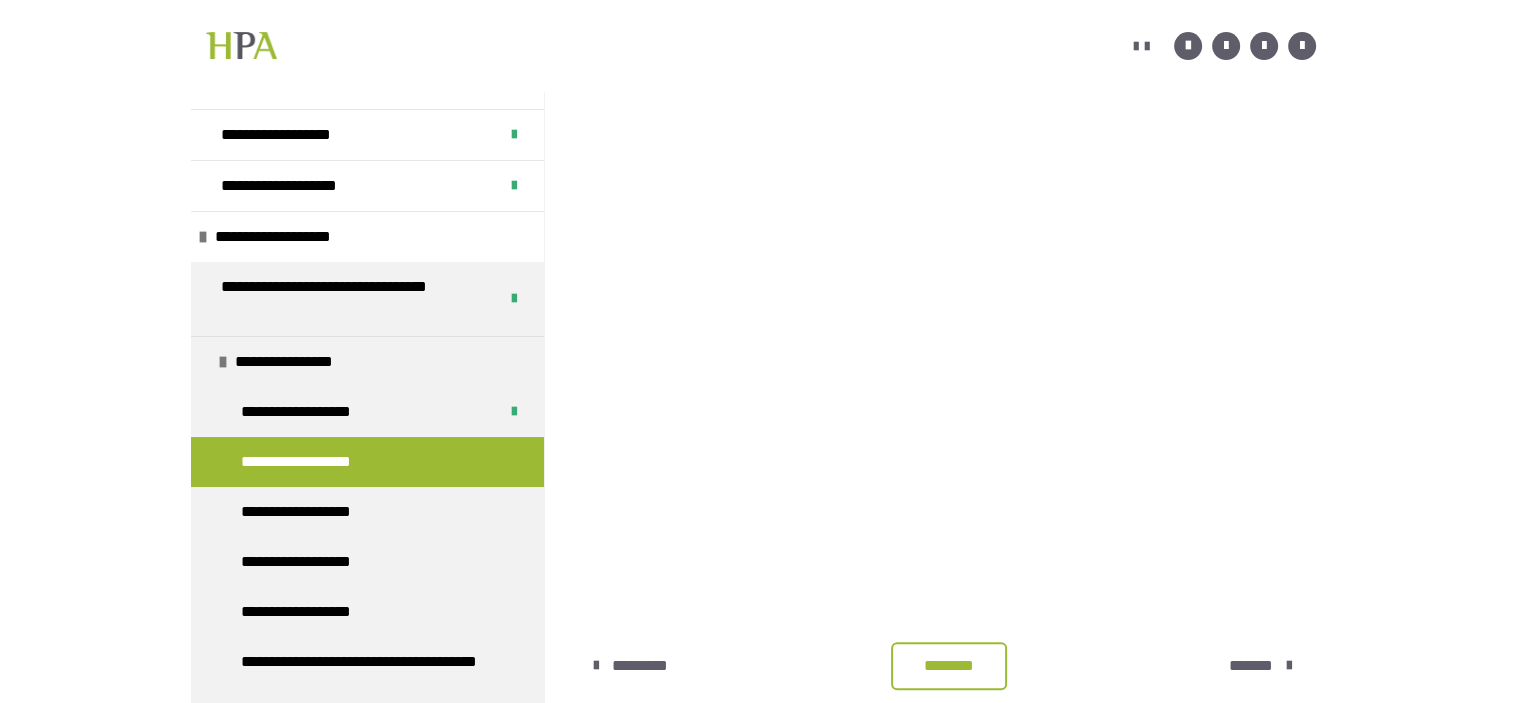 click on "********" at bounding box center (949, 666) 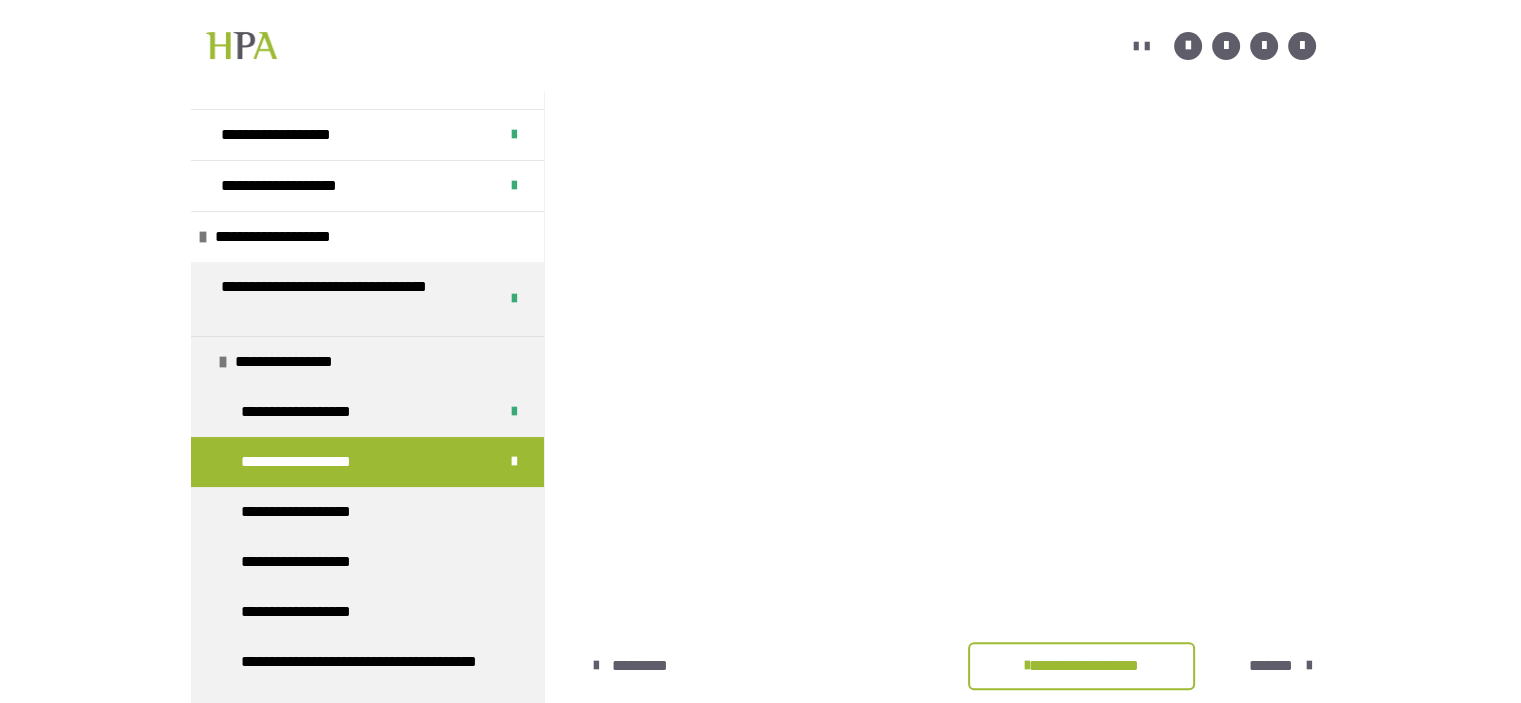 click at bounding box center [1309, 666] 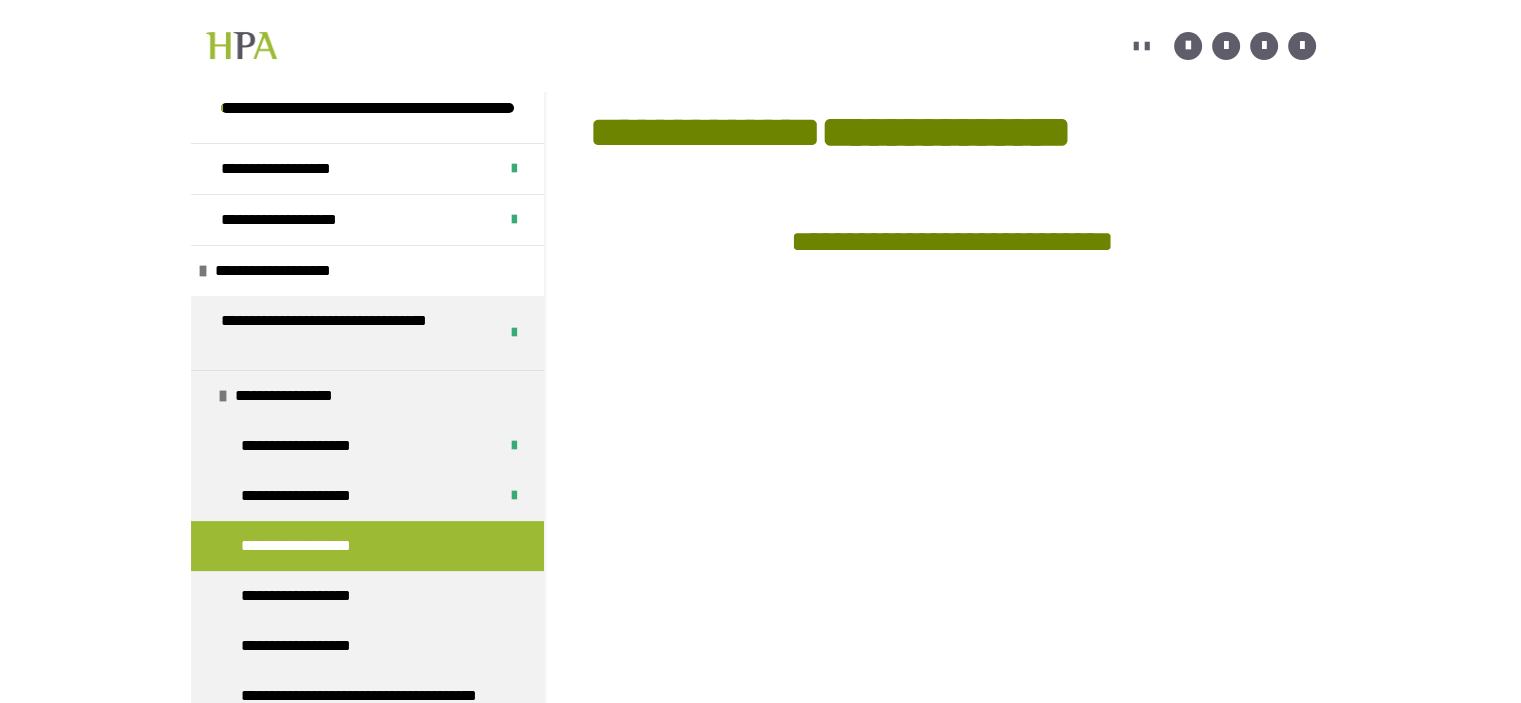 scroll, scrollTop: 287, scrollLeft: 0, axis: vertical 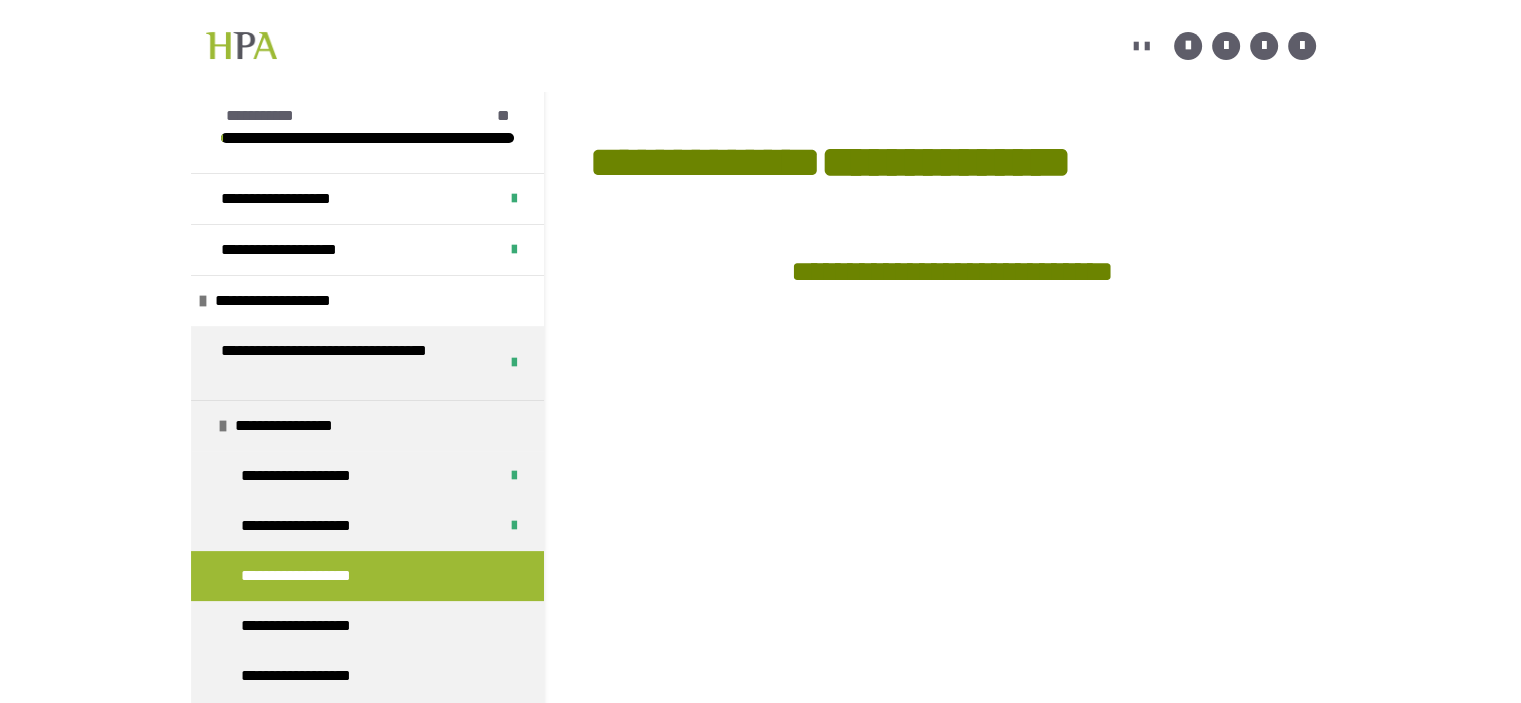 click at bounding box center (952, 519) 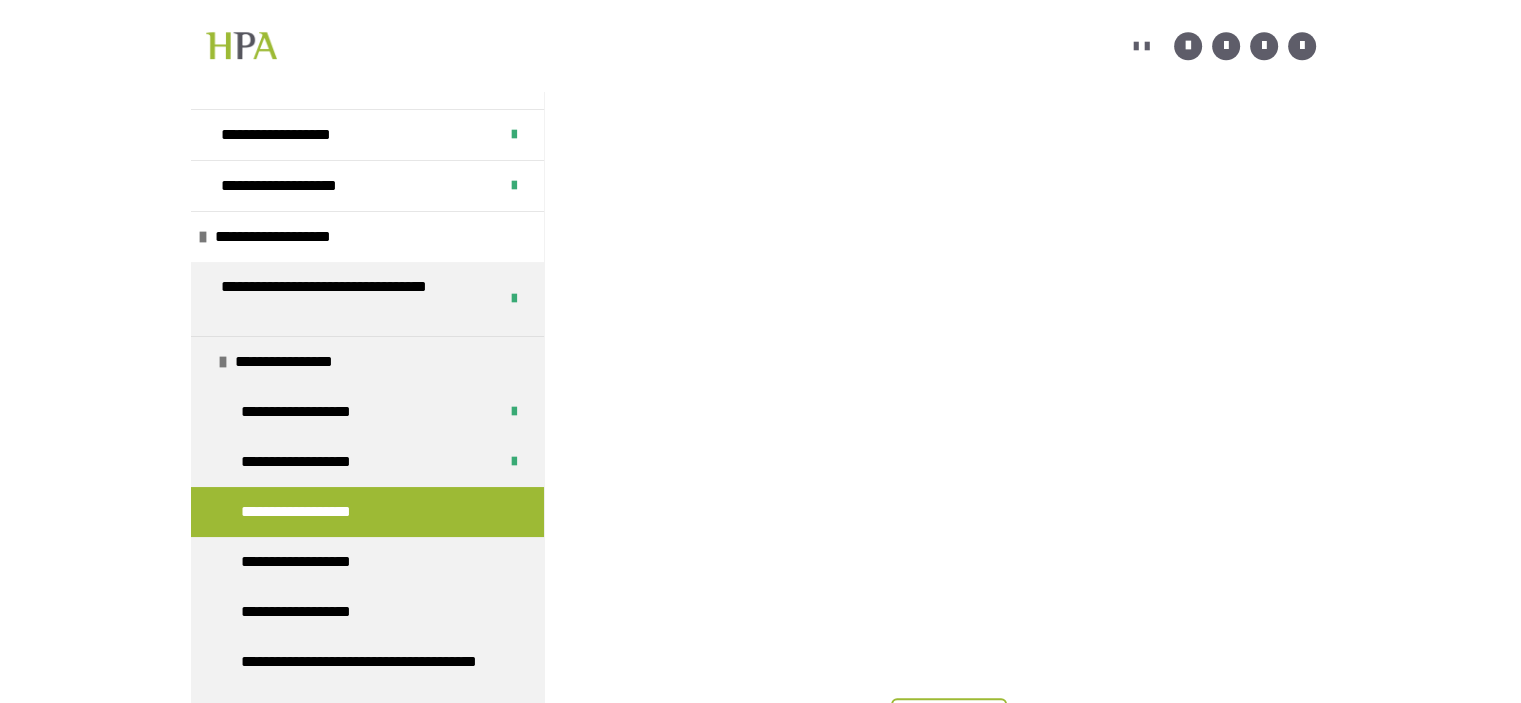 scroll, scrollTop: 1687, scrollLeft: 0, axis: vertical 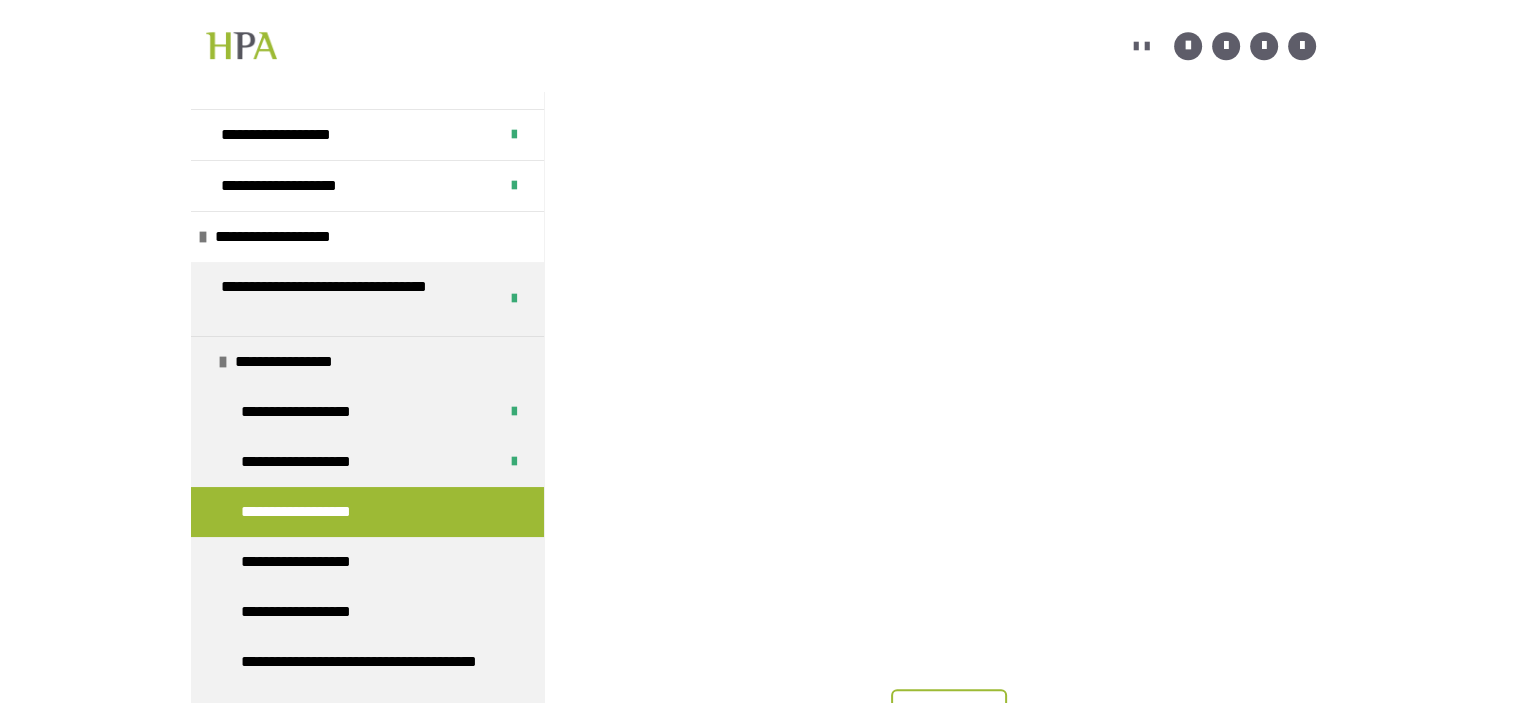 click on "**********" at bounding box center [760, -400] 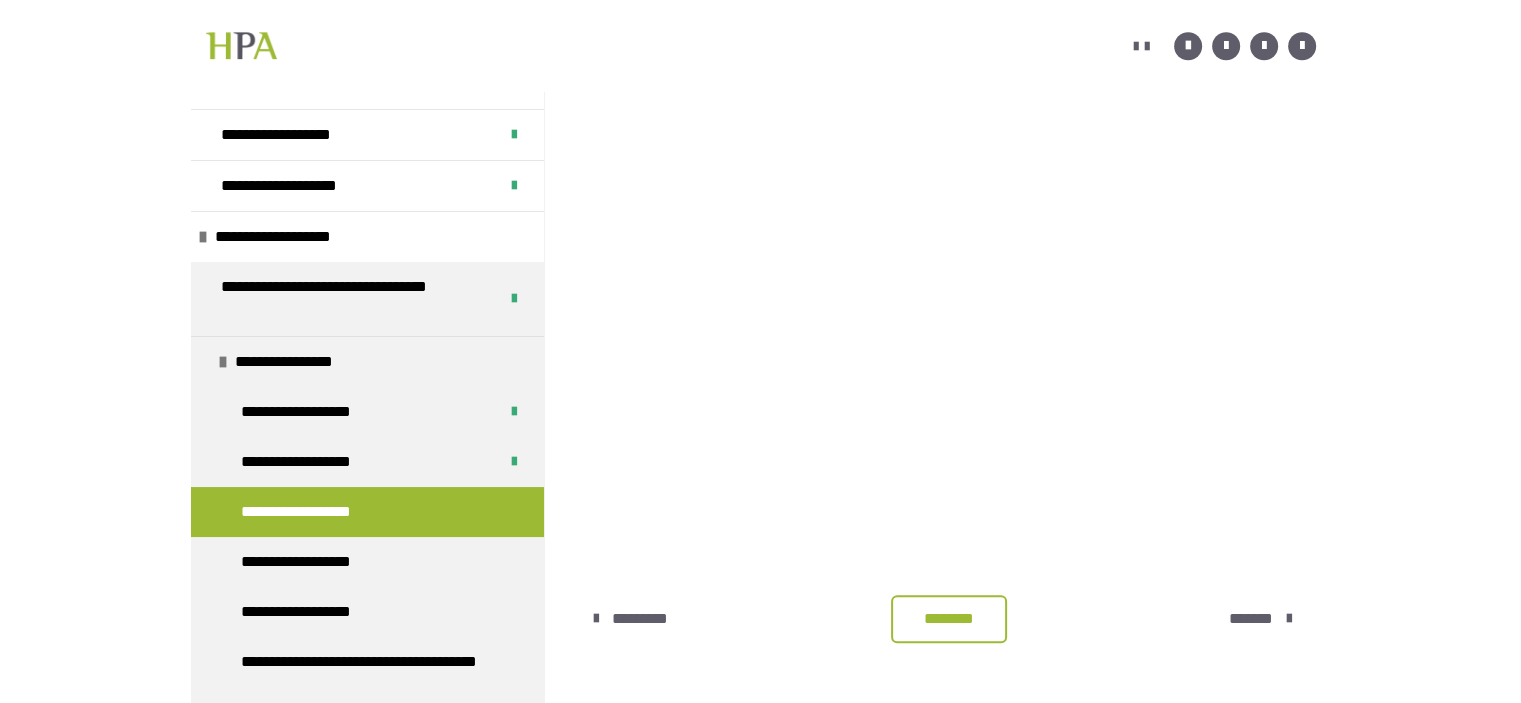 click on "********" at bounding box center (949, 619) 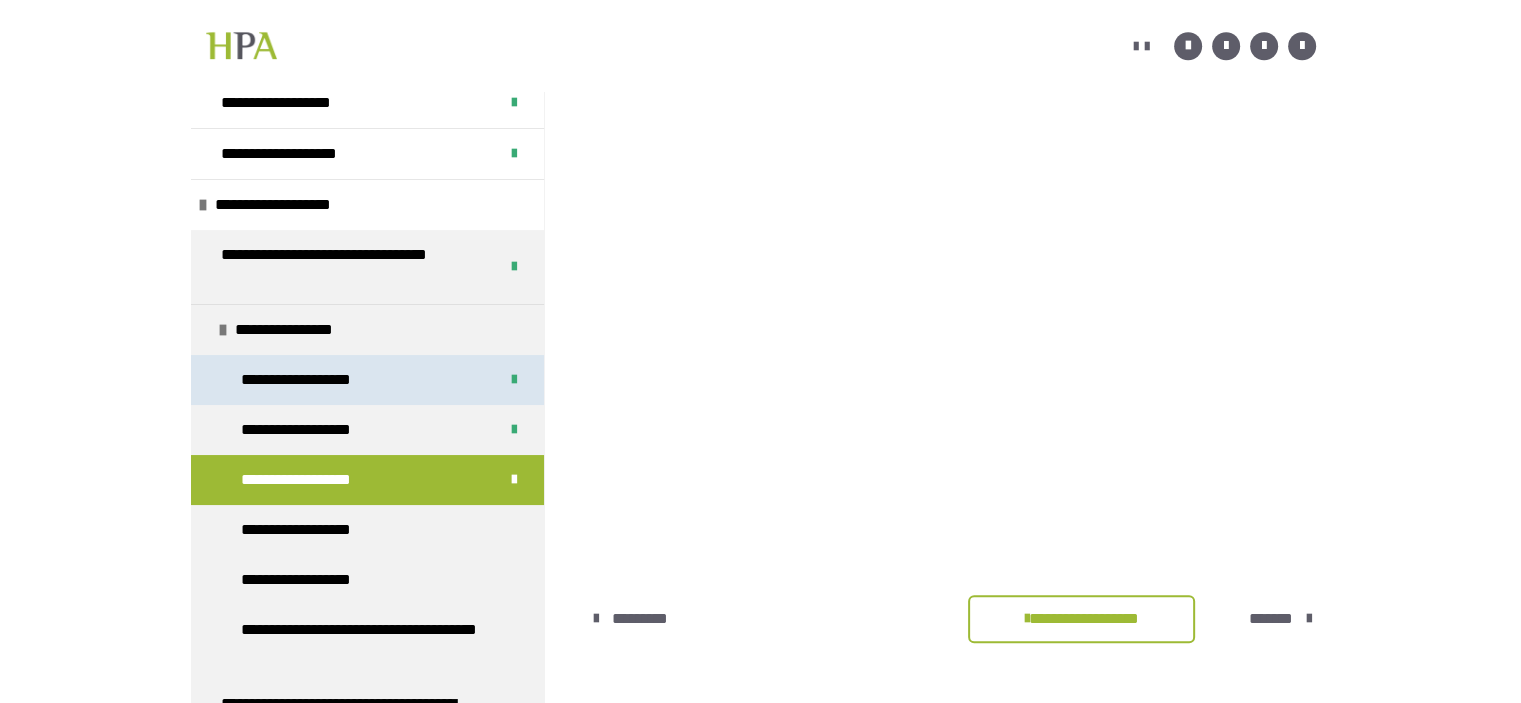 scroll, scrollTop: 0, scrollLeft: 0, axis: both 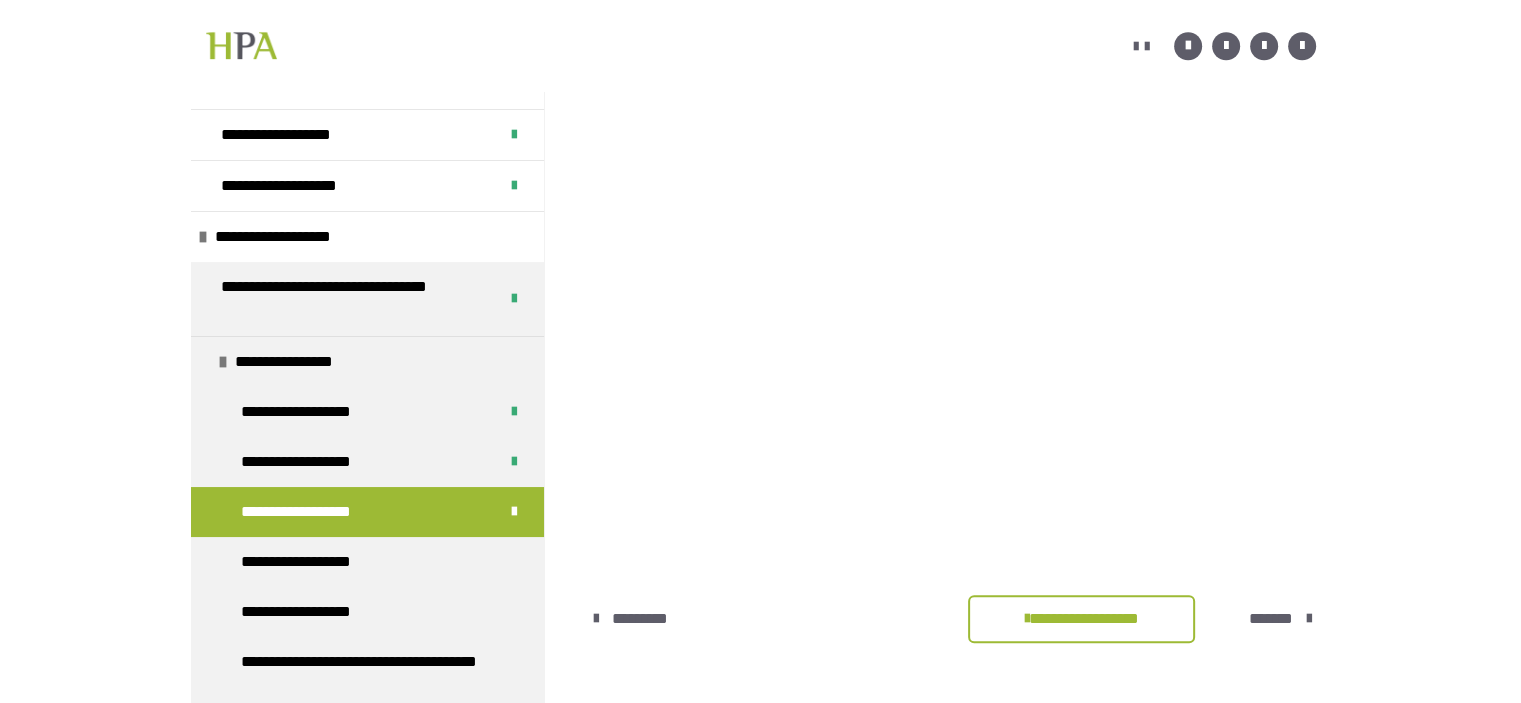 click at bounding box center (1309, 619) 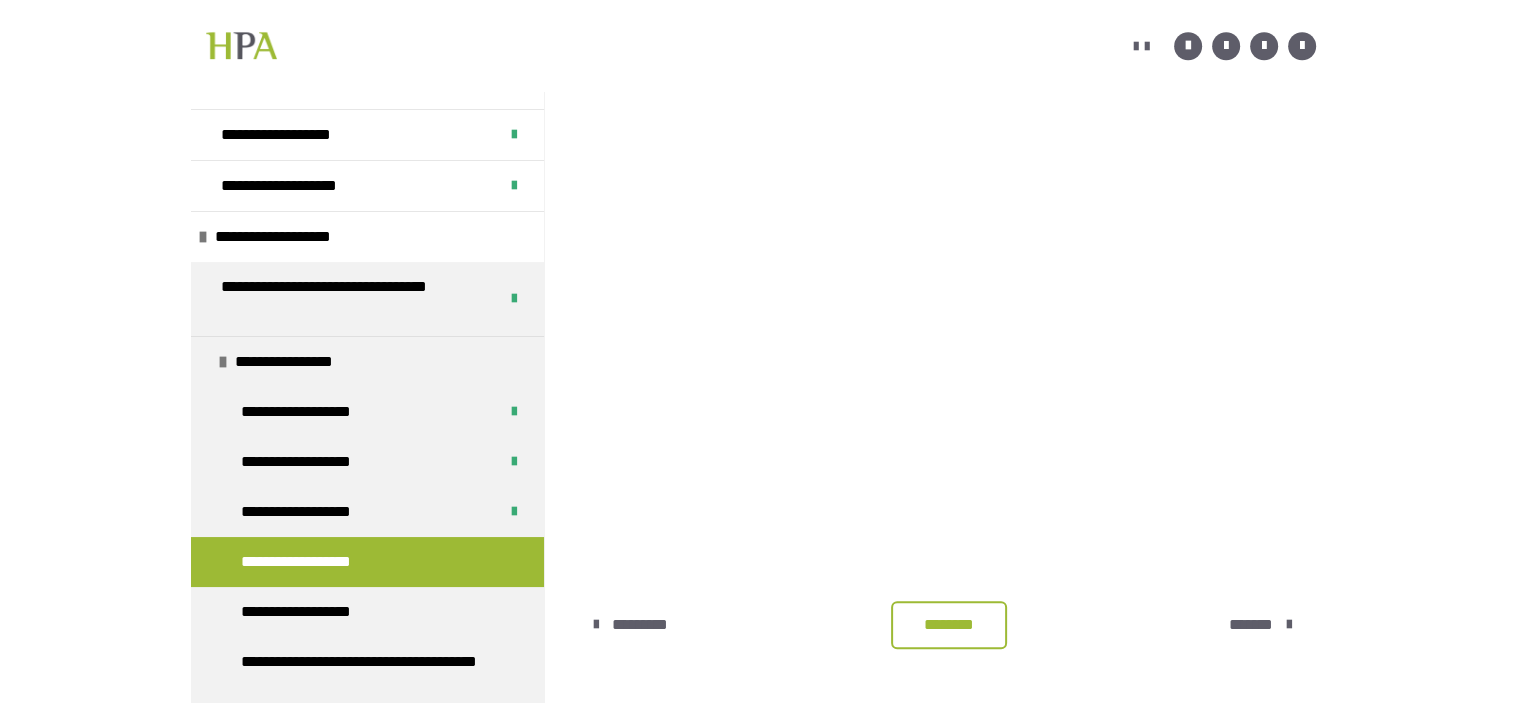 scroll, scrollTop: 1787, scrollLeft: 0, axis: vertical 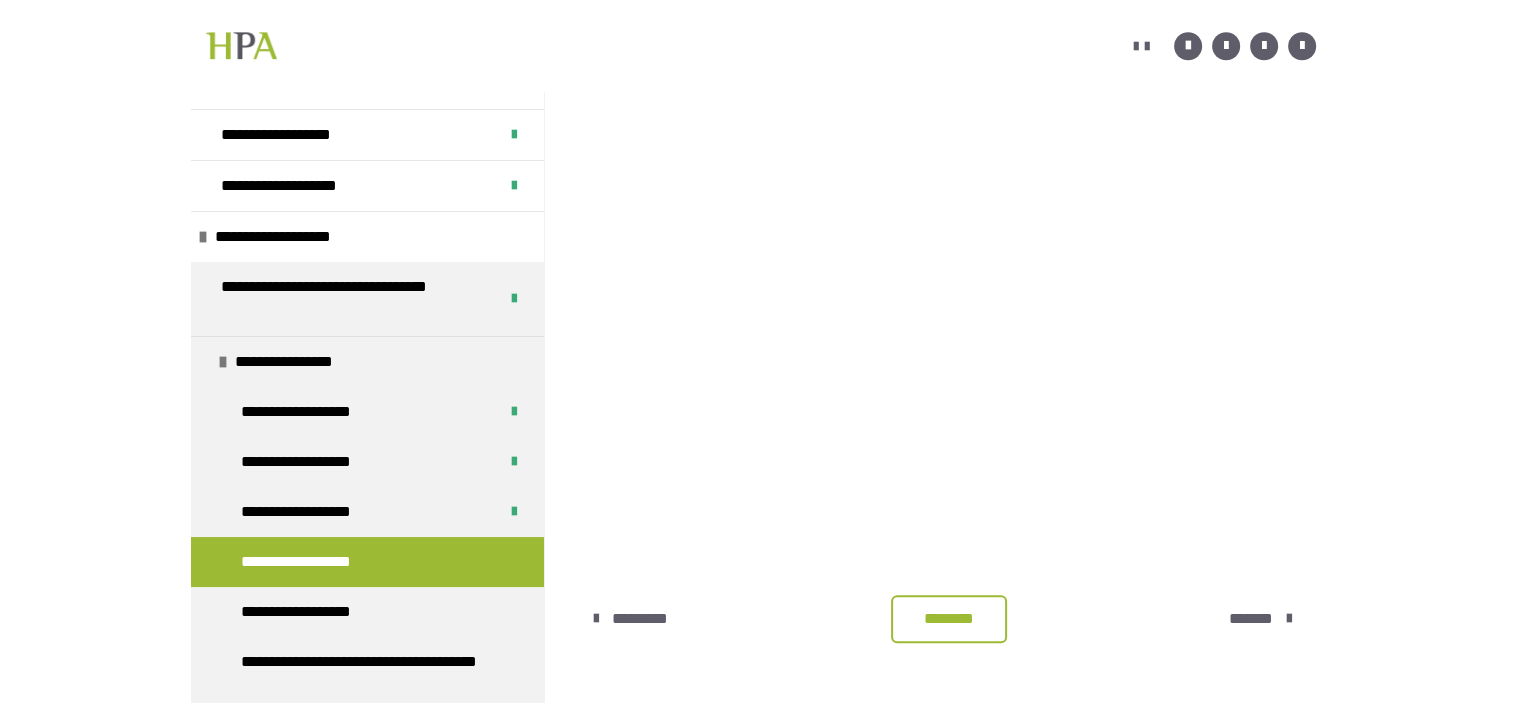 click on "********" at bounding box center [949, 619] 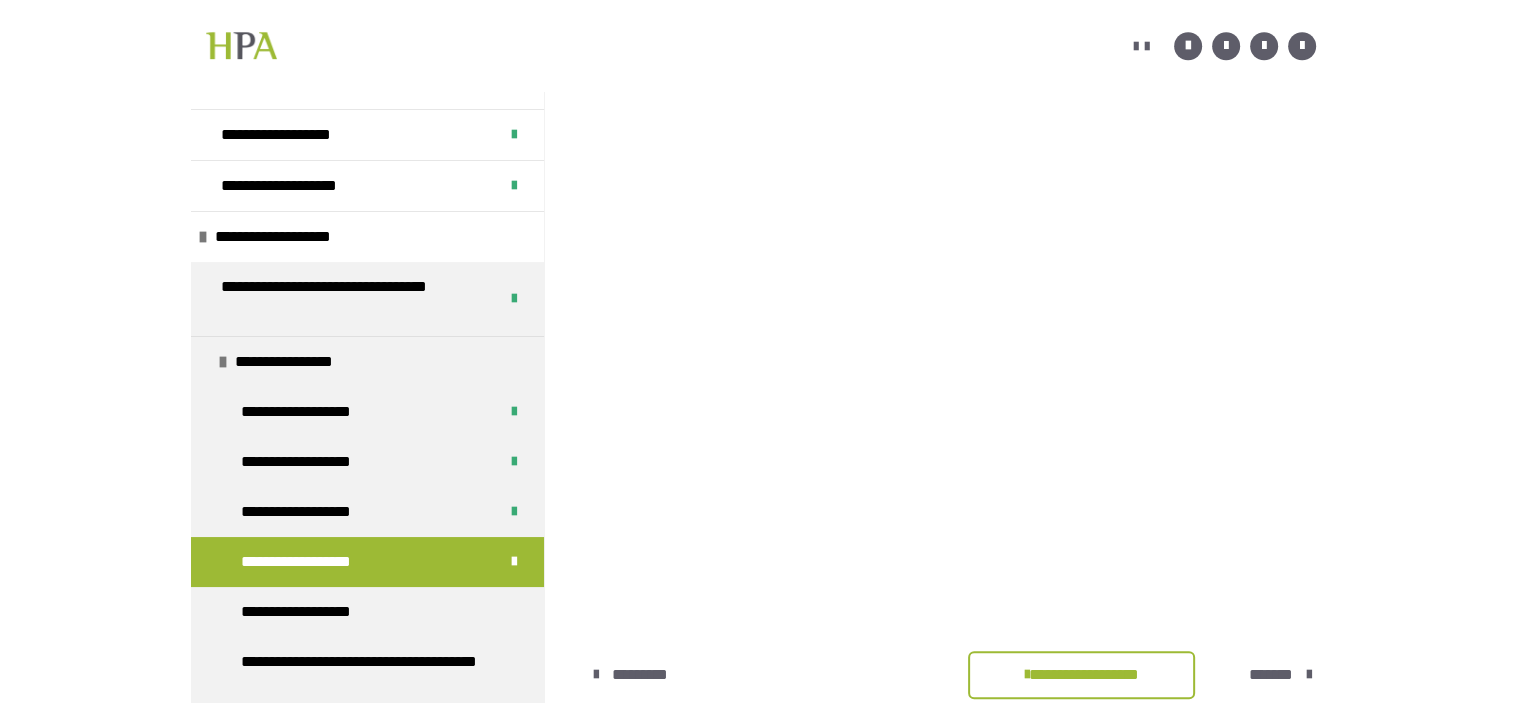 scroll, scrollTop: 1787, scrollLeft: 0, axis: vertical 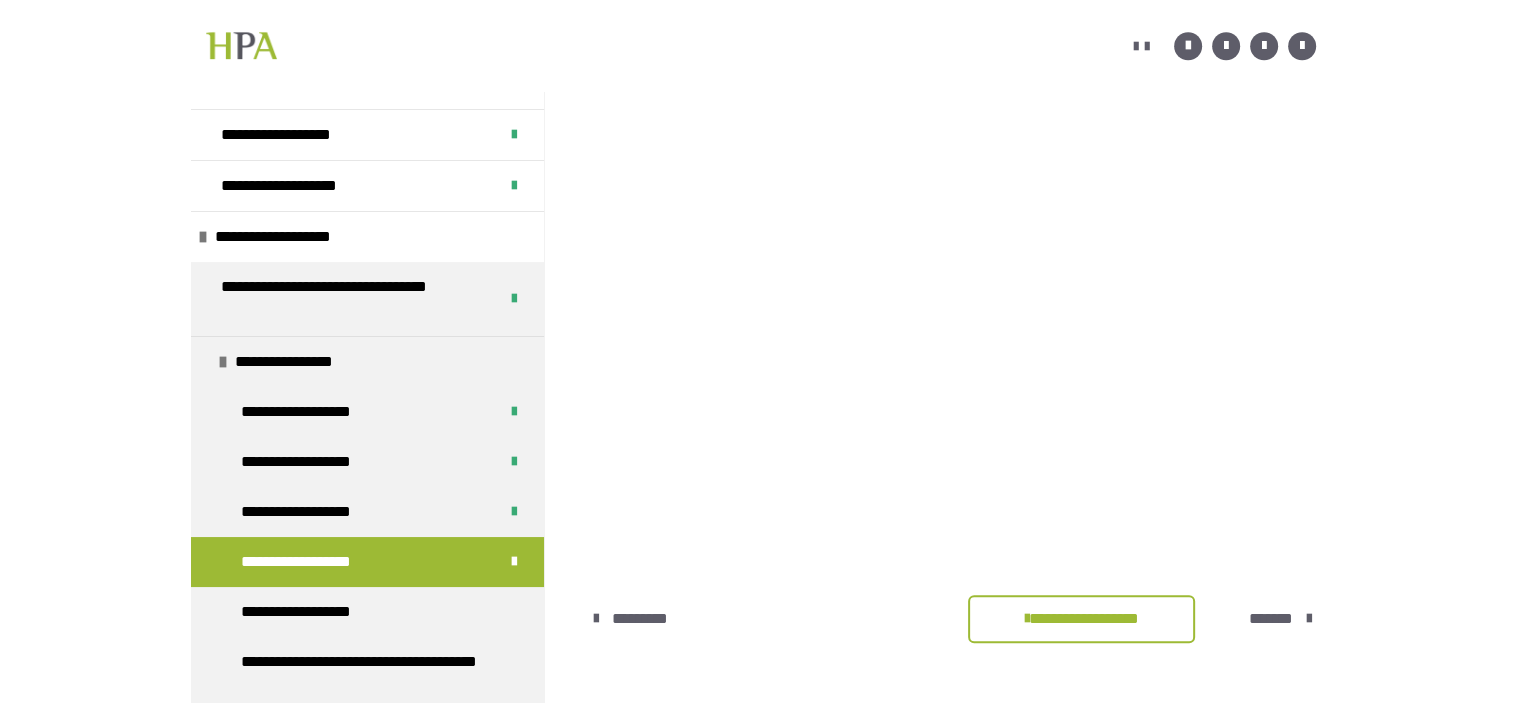 click on "*******" at bounding box center (1271, 619) 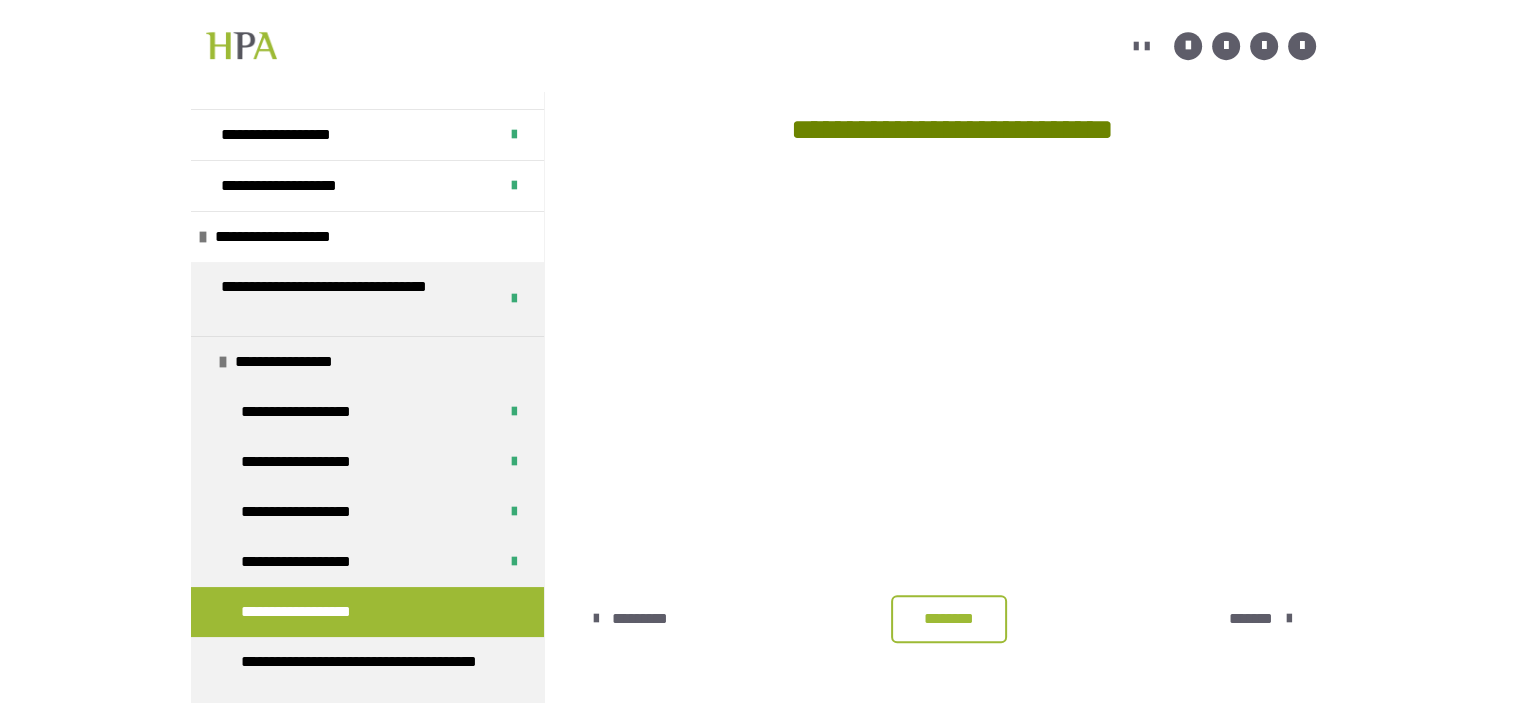 scroll, scrollTop: 1427, scrollLeft: 0, axis: vertical 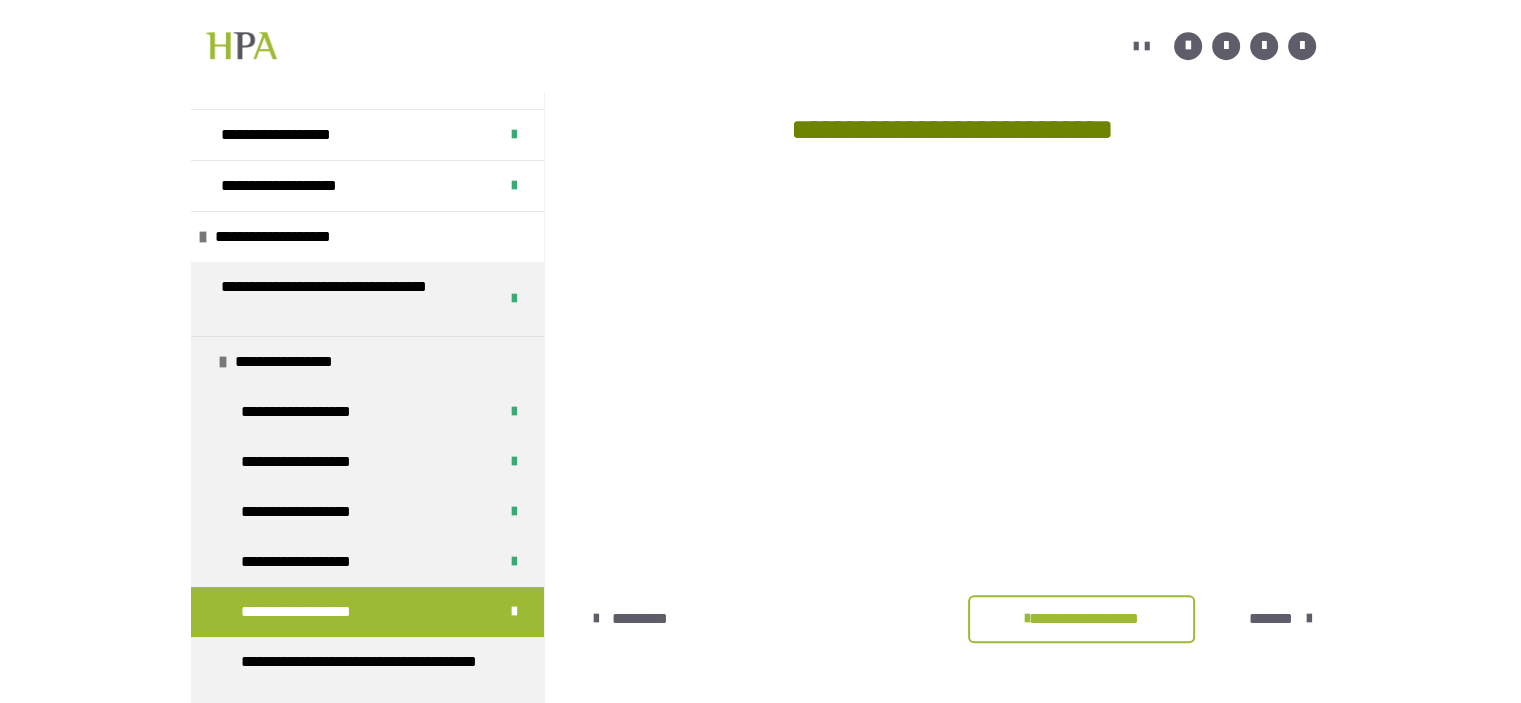 click on "*******" at bounding box center [1271, 619] 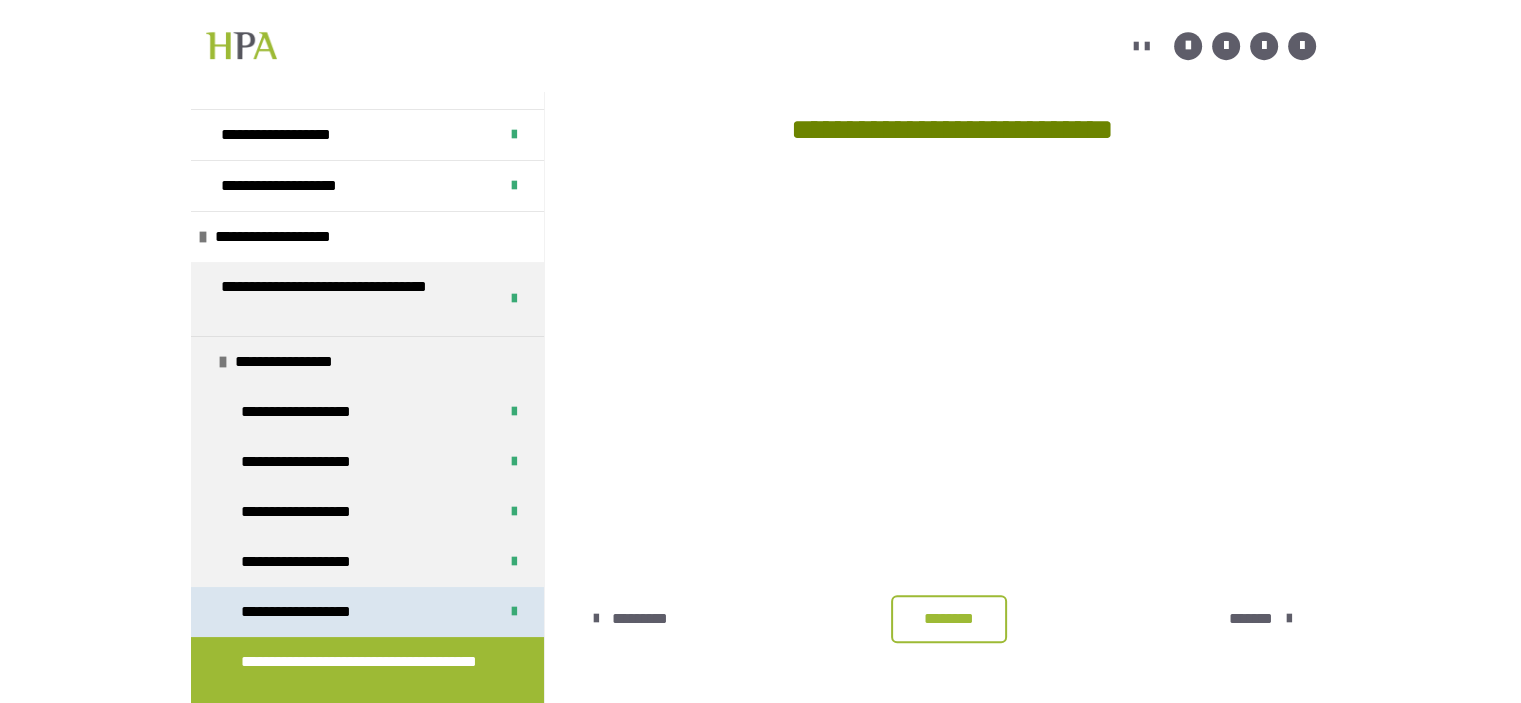scroll, scrollTop: 516, scrollLeft: 0, axis: vertical 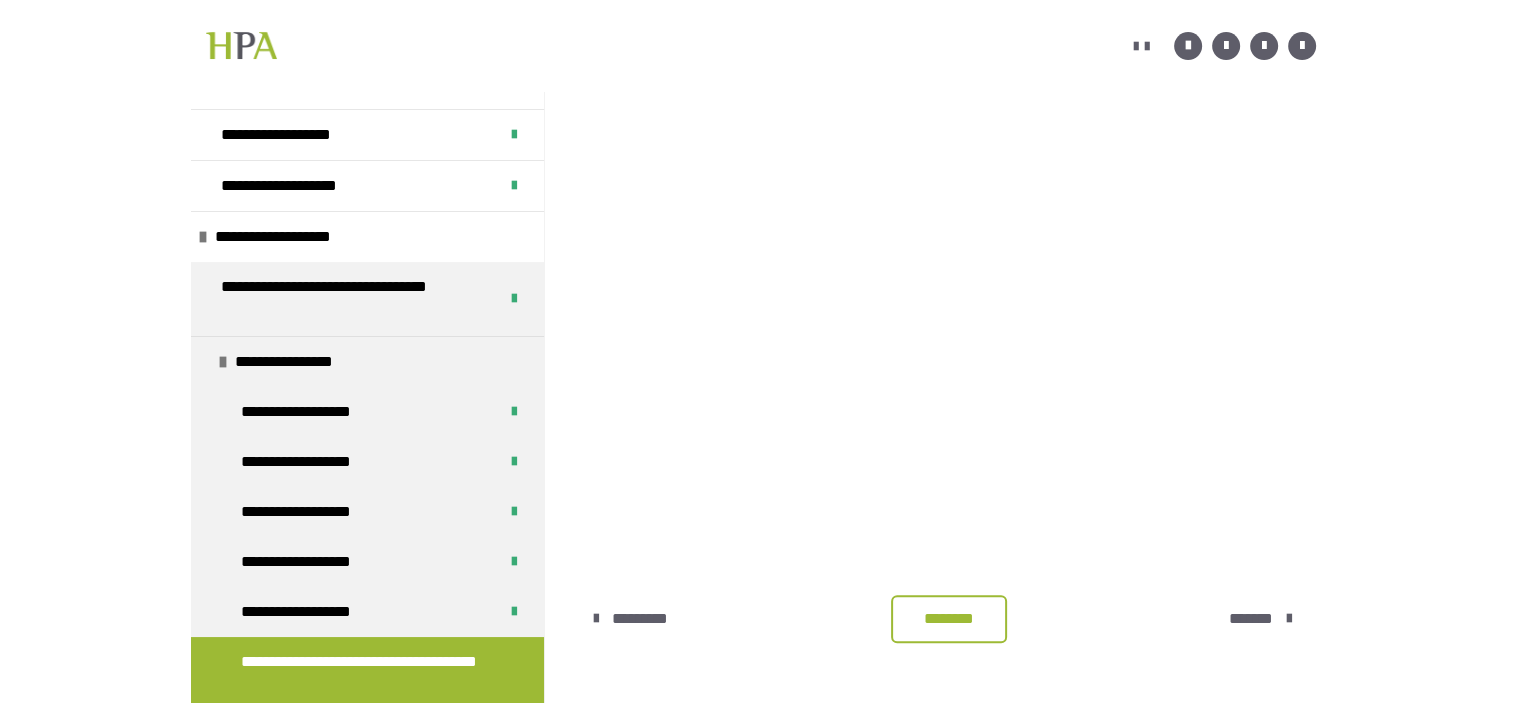 click on "********" at bounding box center [949, 619] 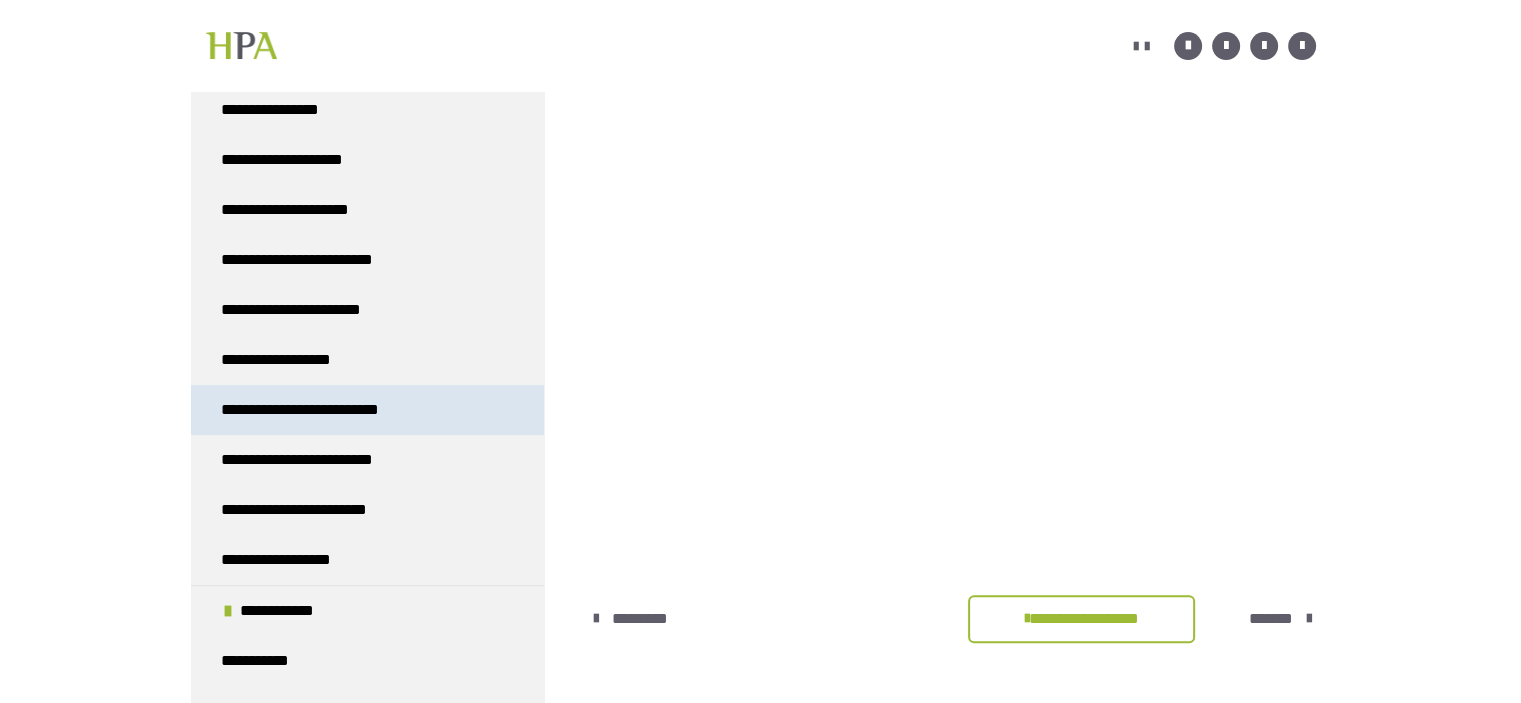 scroll, scrollTop: 800, scrollLeft: 0, axis: vertical 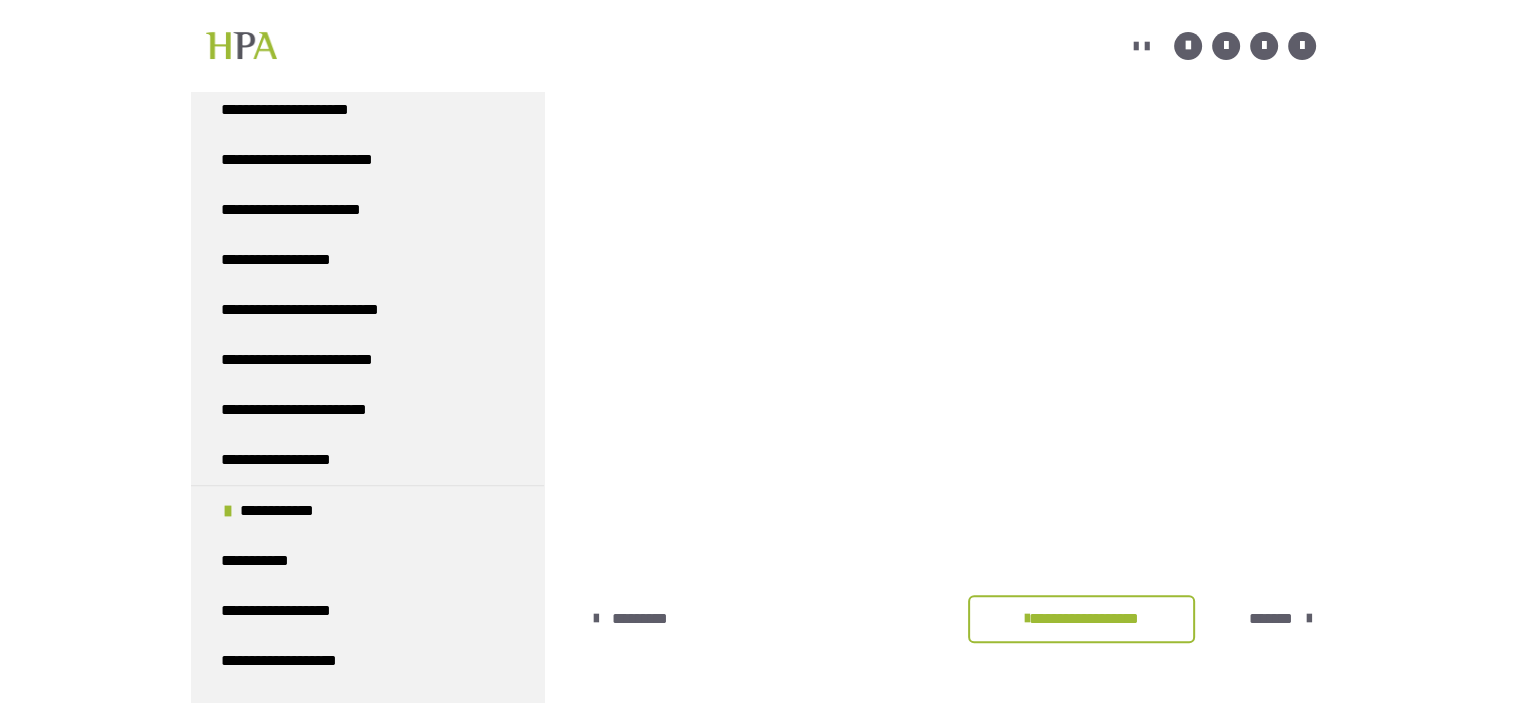 drag, startPoint x: 1270, startPoint y: 639, endPoint x: 1271, endPoint y: 623, distance: 16.03122 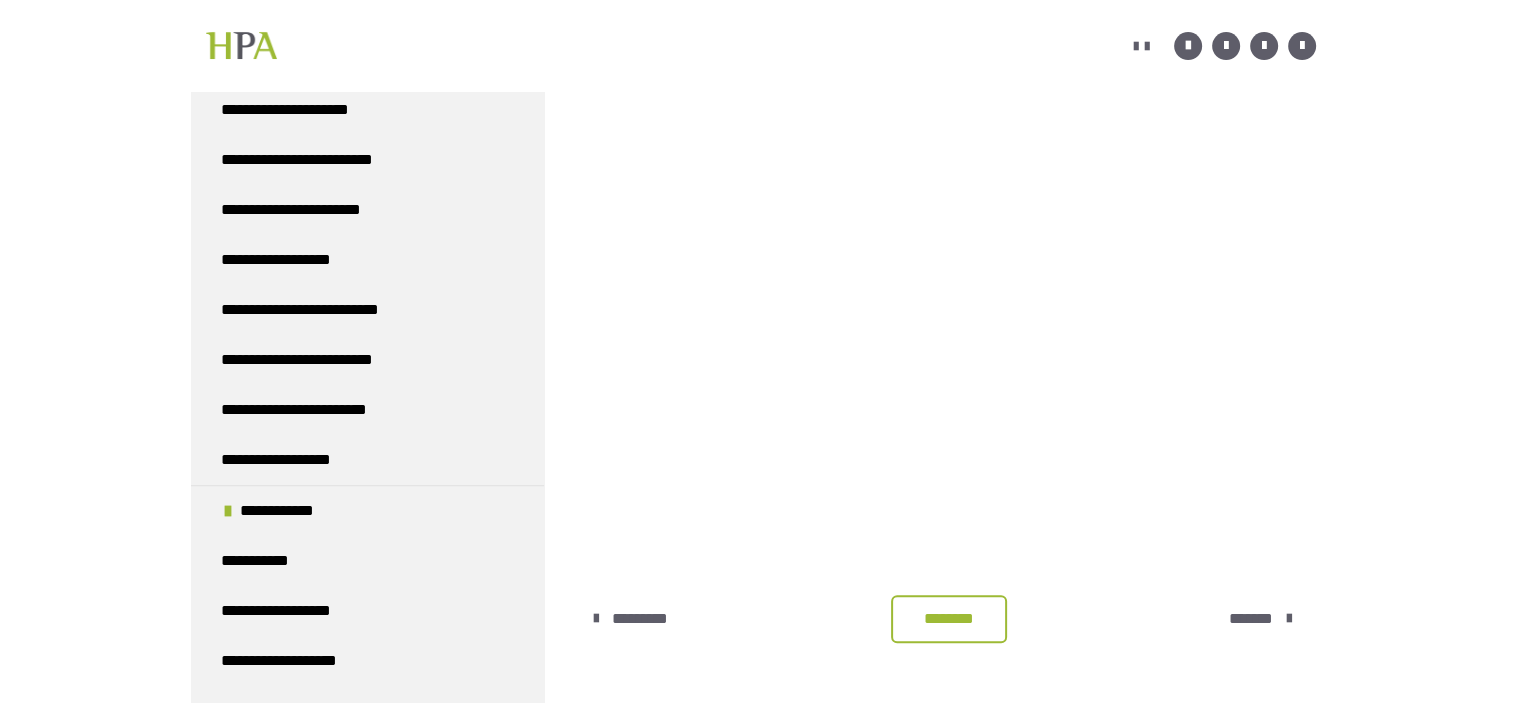 scroll, scrollTop: 526, scrollLeft: 0, axis: vertical 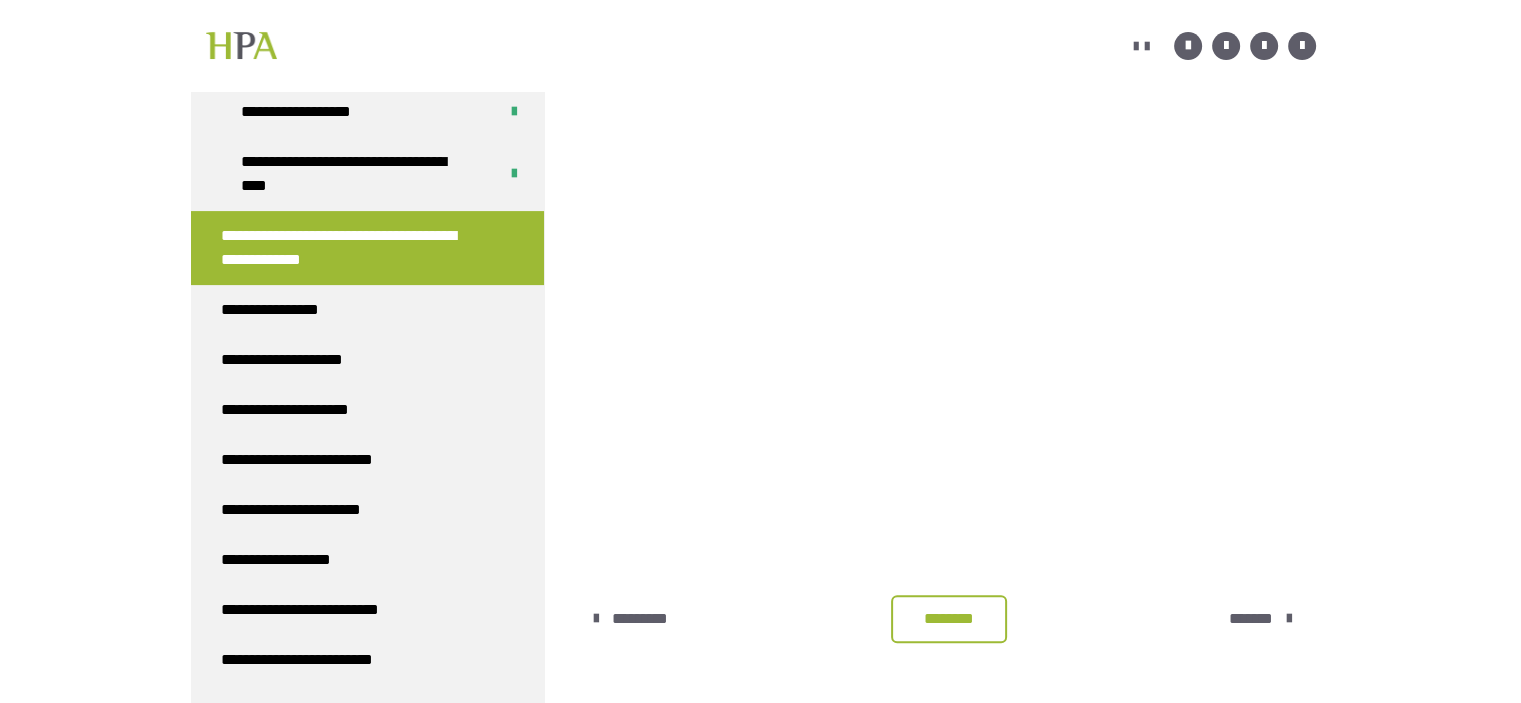 click on "********" at bounding box center [949, 619] 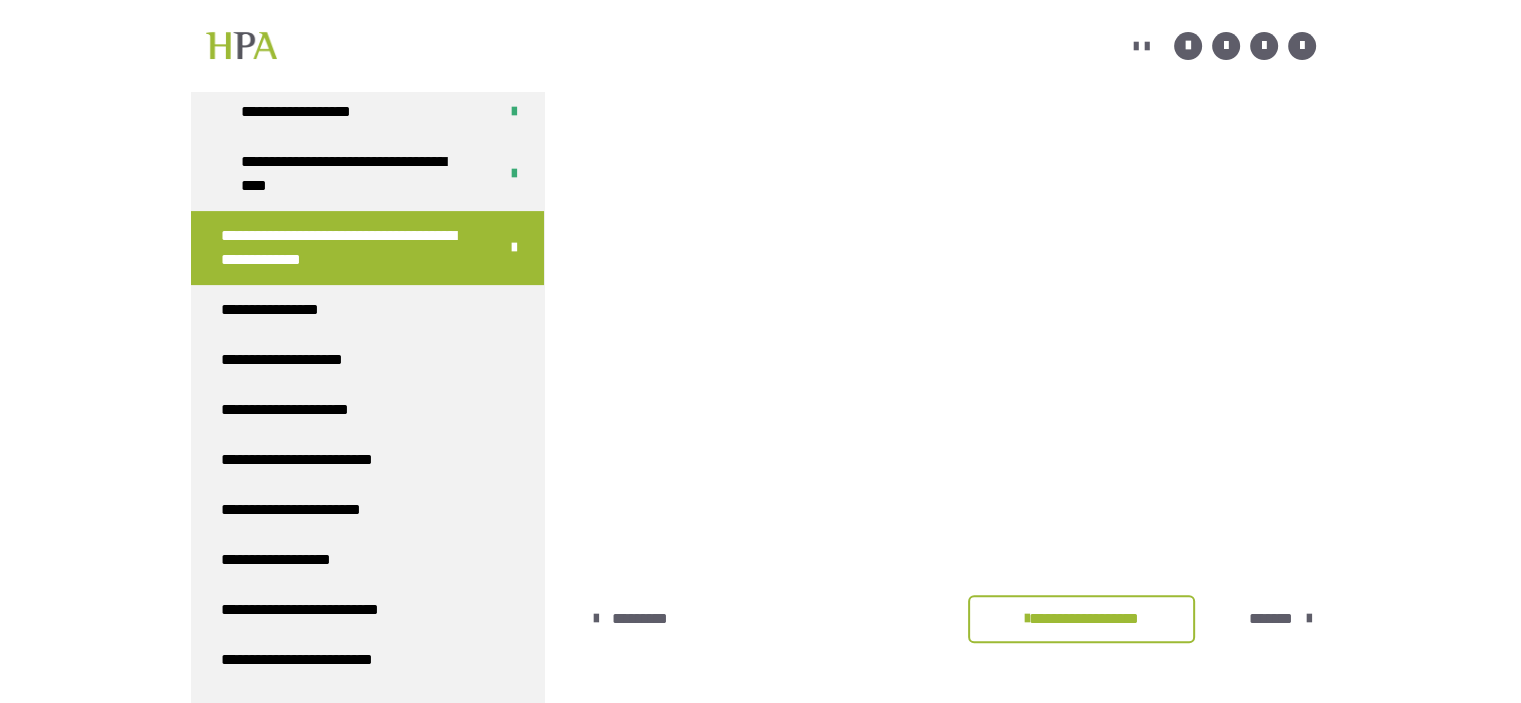 click on "*******" at bounding box center (1271, 619) 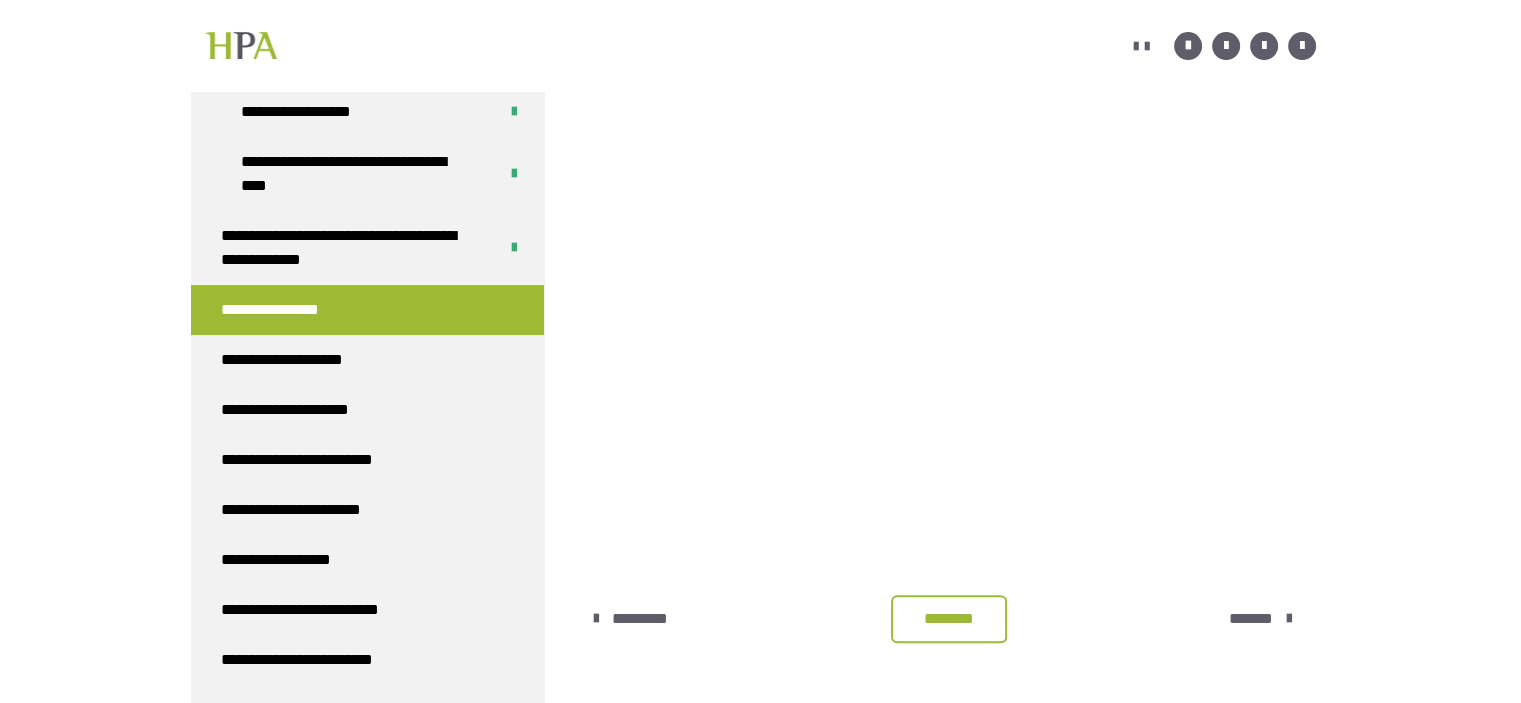 scroll, scrollTop: 431, scrollLeft: 0, axis: vertical 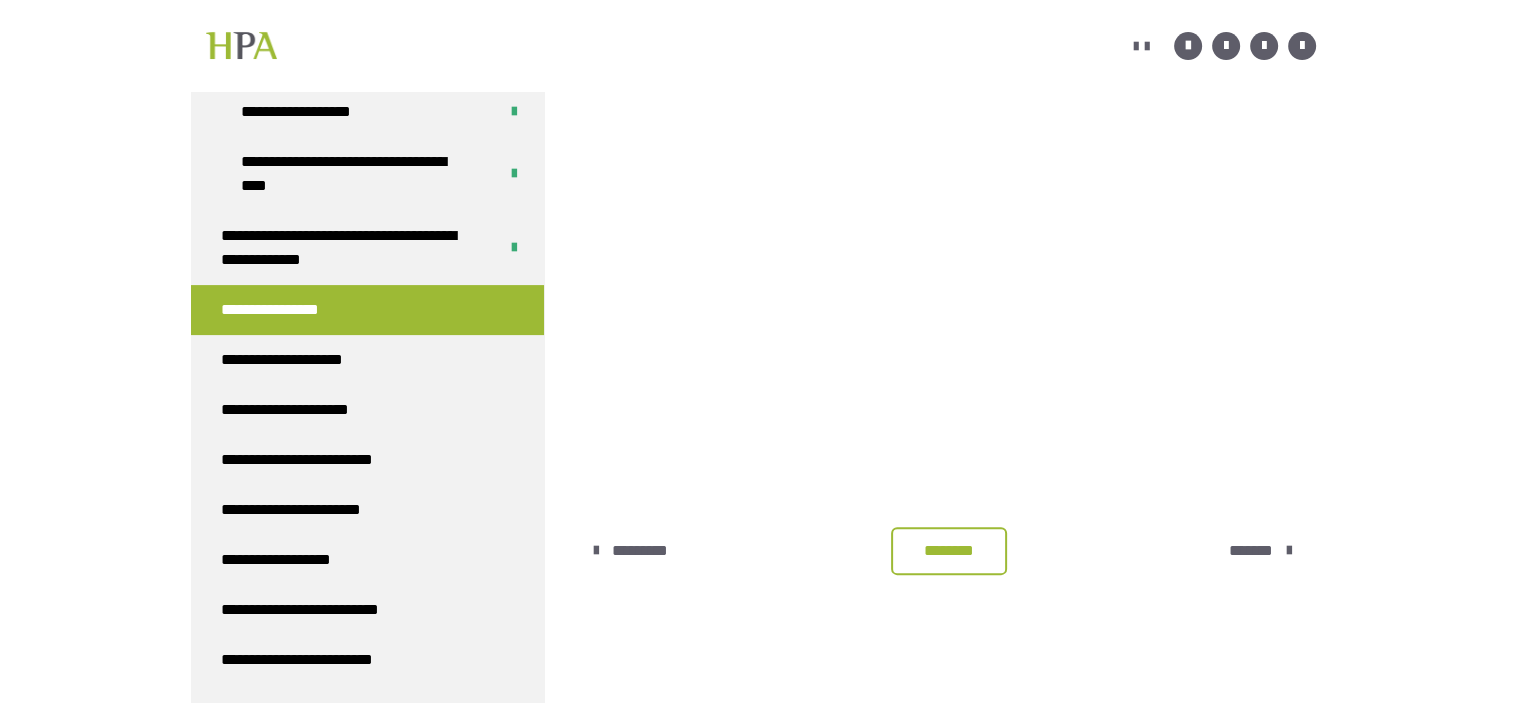 click on "********" at bounding box center (949, 551) 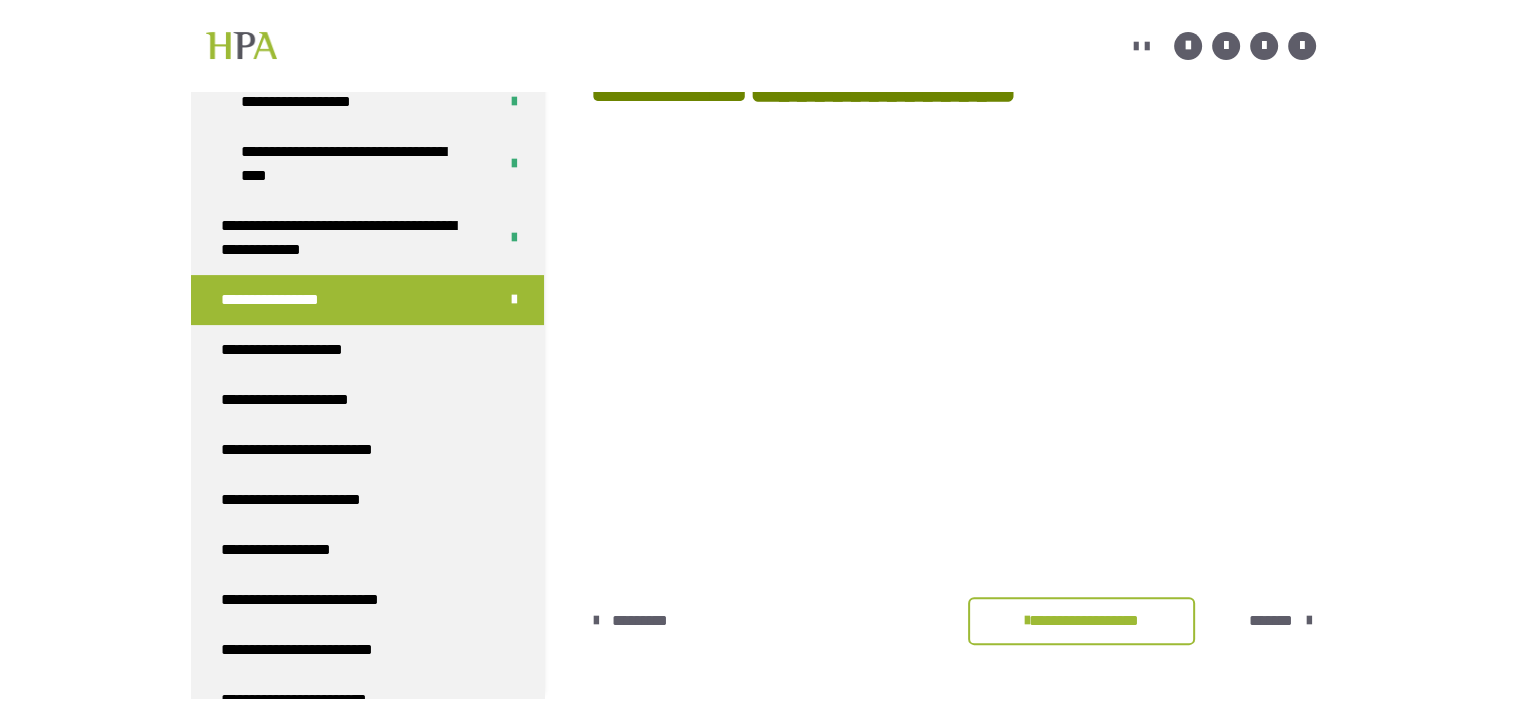 scroll, scrollTop: 331, scrollLeft: 0, axis: vertical 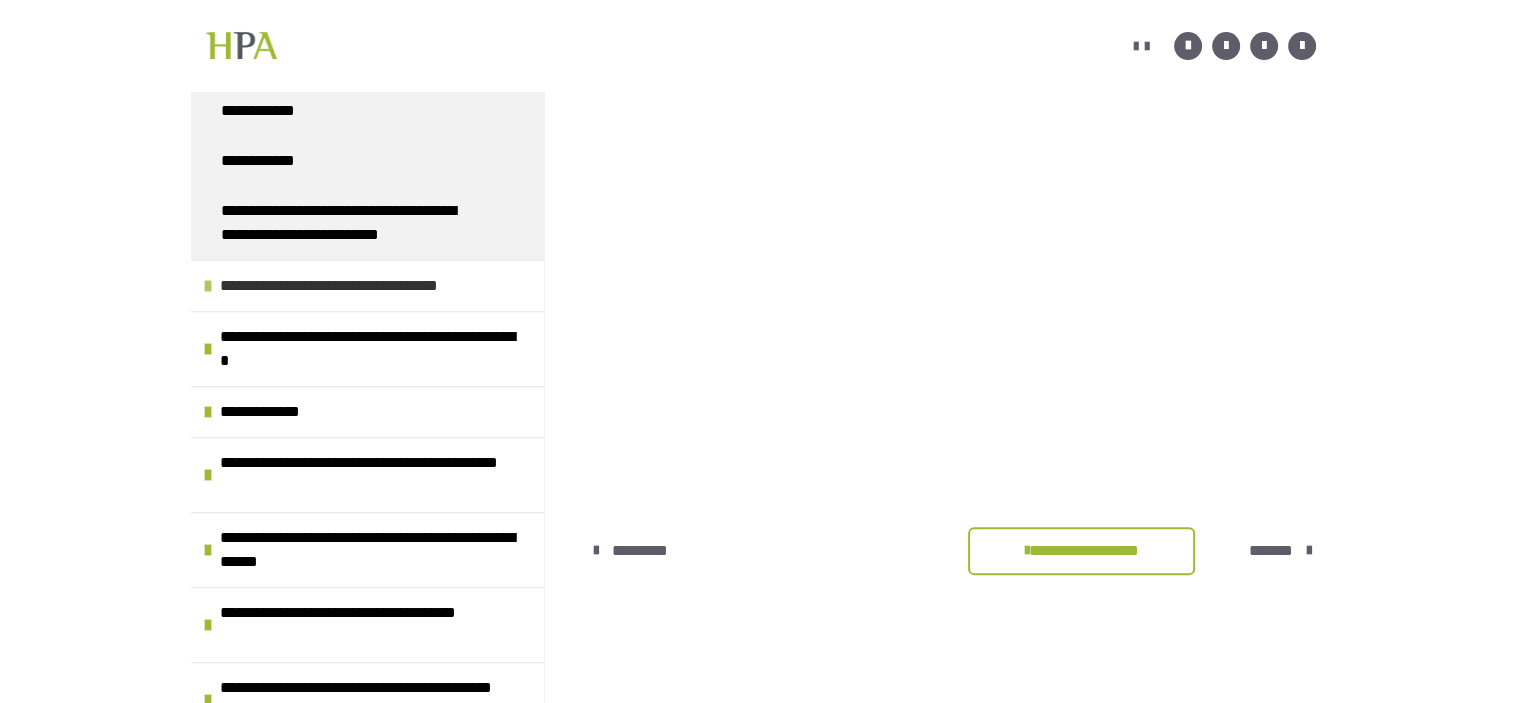 click at bounding box center [208, 286] 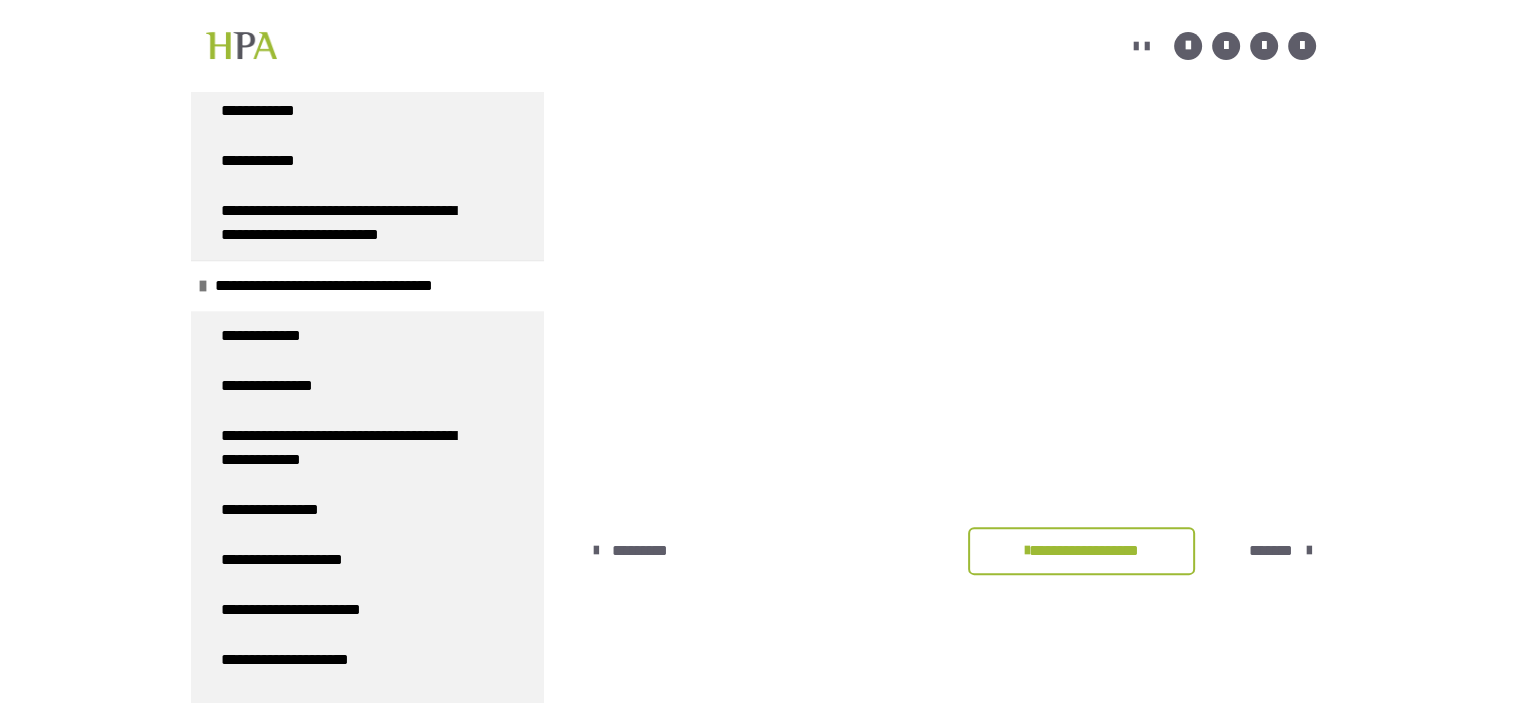 click on "*******" at bounding box center (1271, 551) 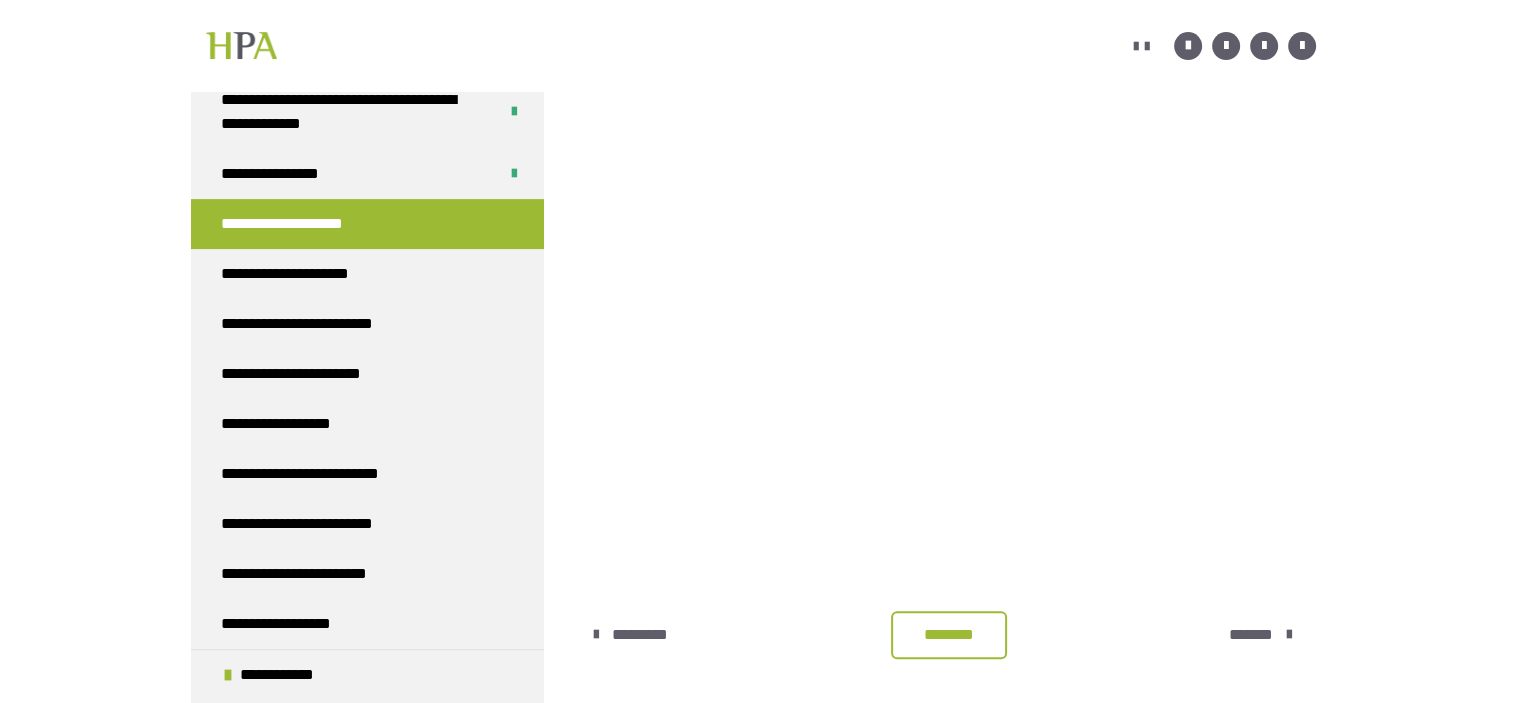 scroll, scrollTop: 600, scrollLeft: 0, axis: vertical 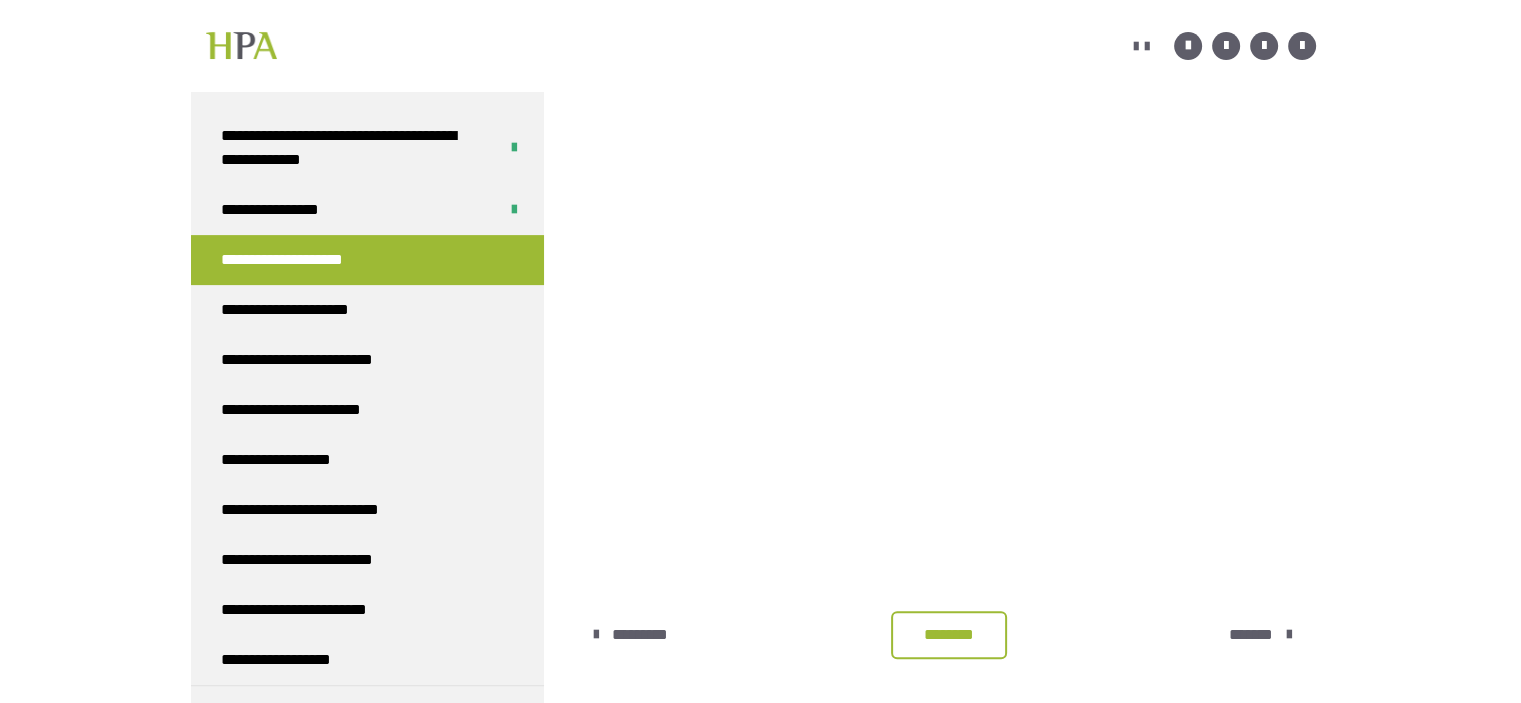 click on "********" at bounding box center (949, 635) 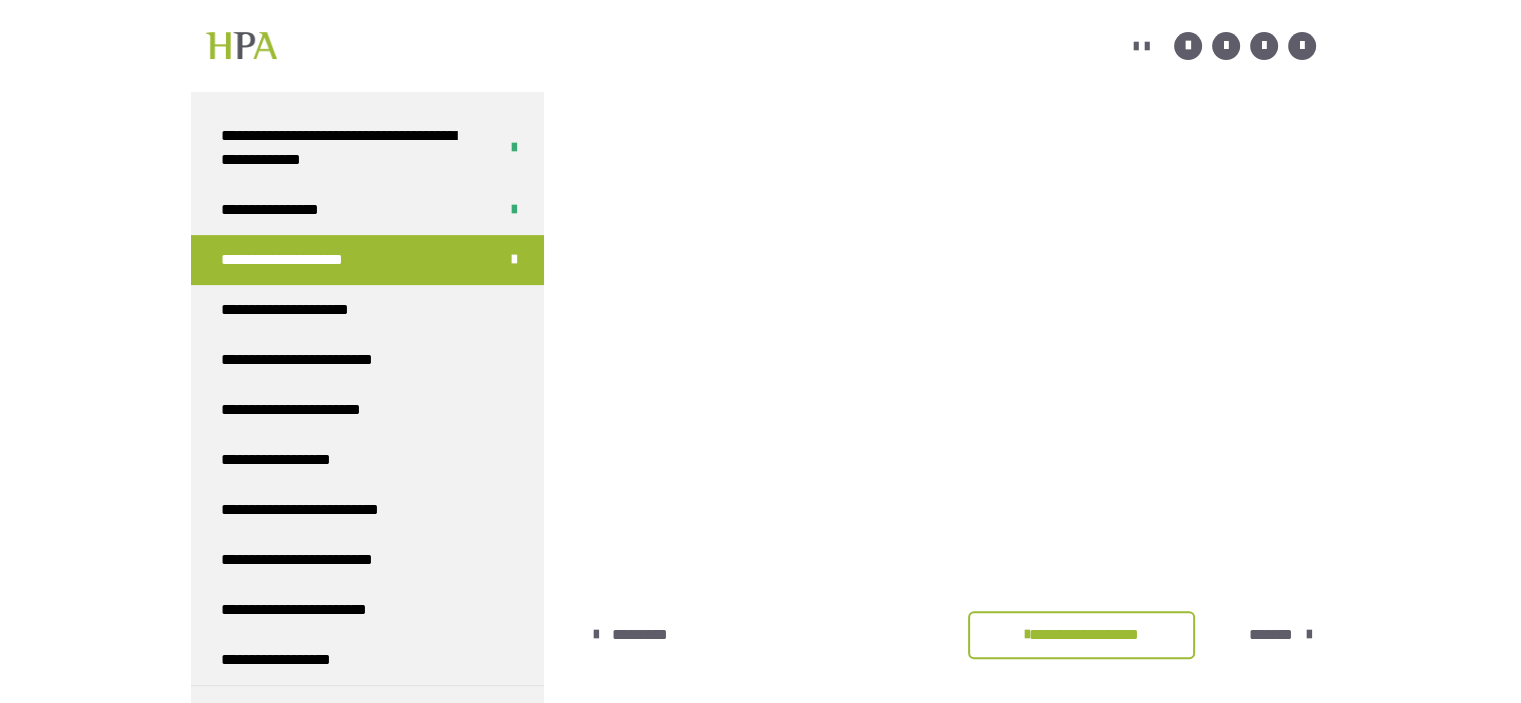 click on "*******" at bounding box center (1271, 635) 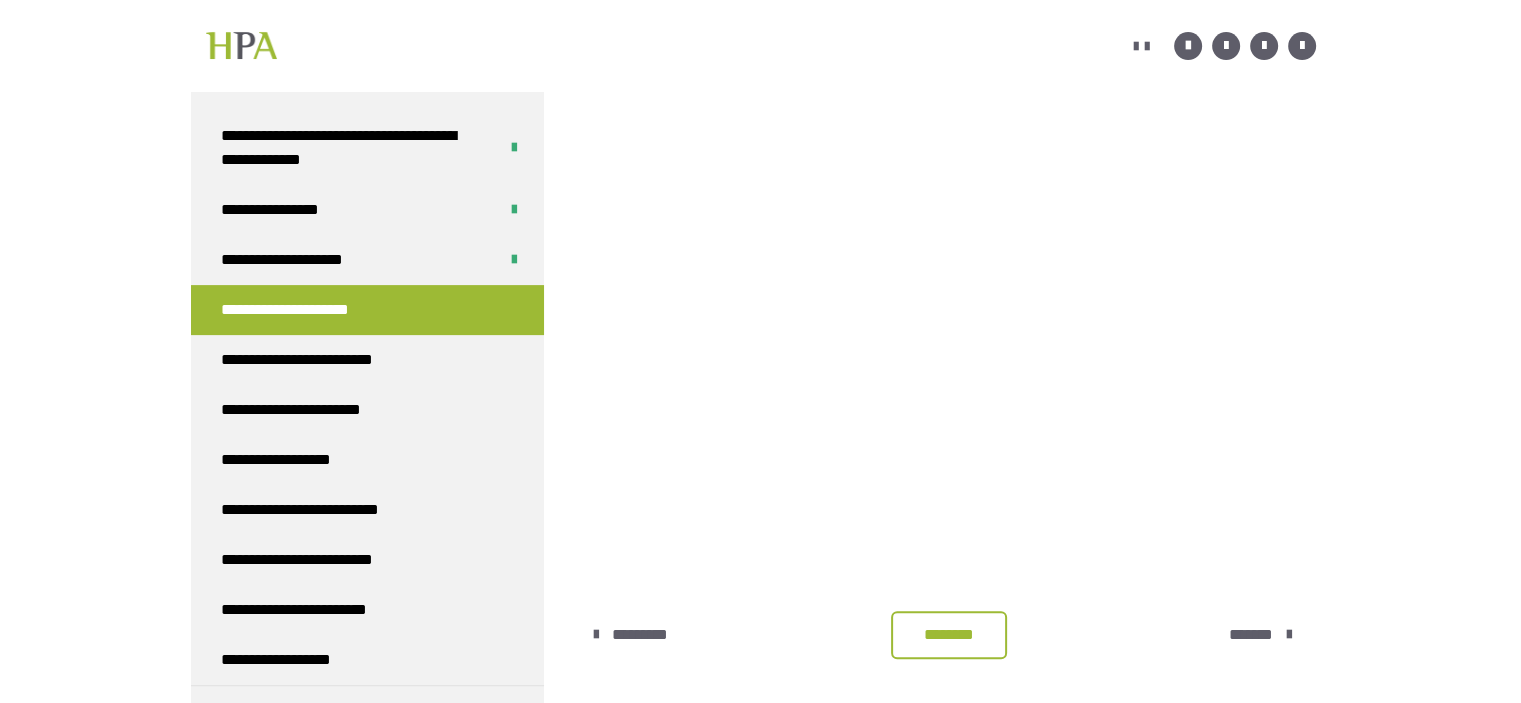 type 